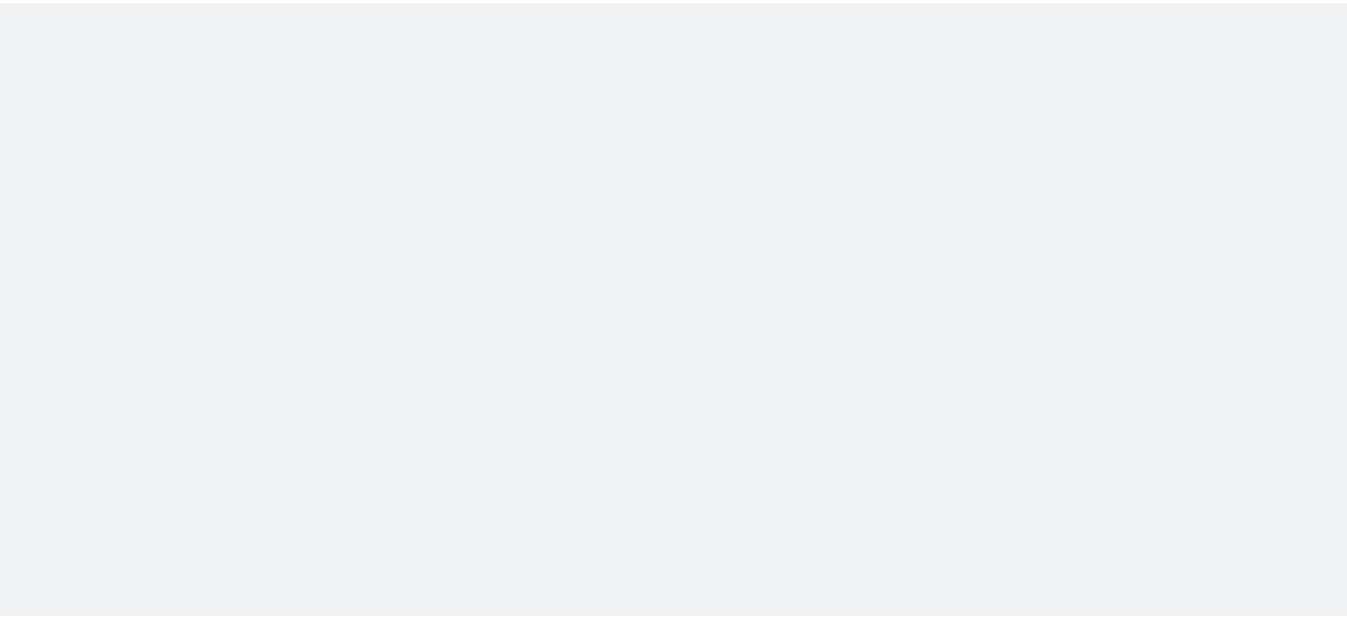 scroll, scrollTop: 0, scrollLeft: 0, axis: both 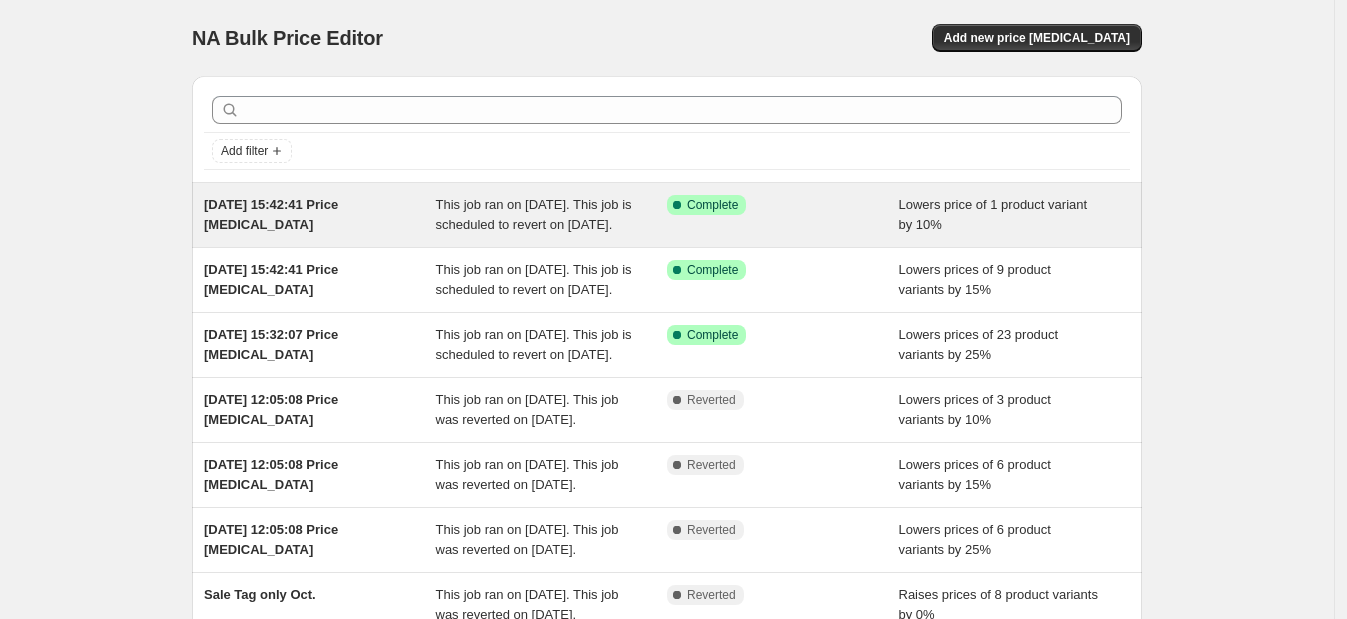 click on "[DATE] 15:42:41 Price [MEDICAL_DATA]" at bounding box center (320, 215) 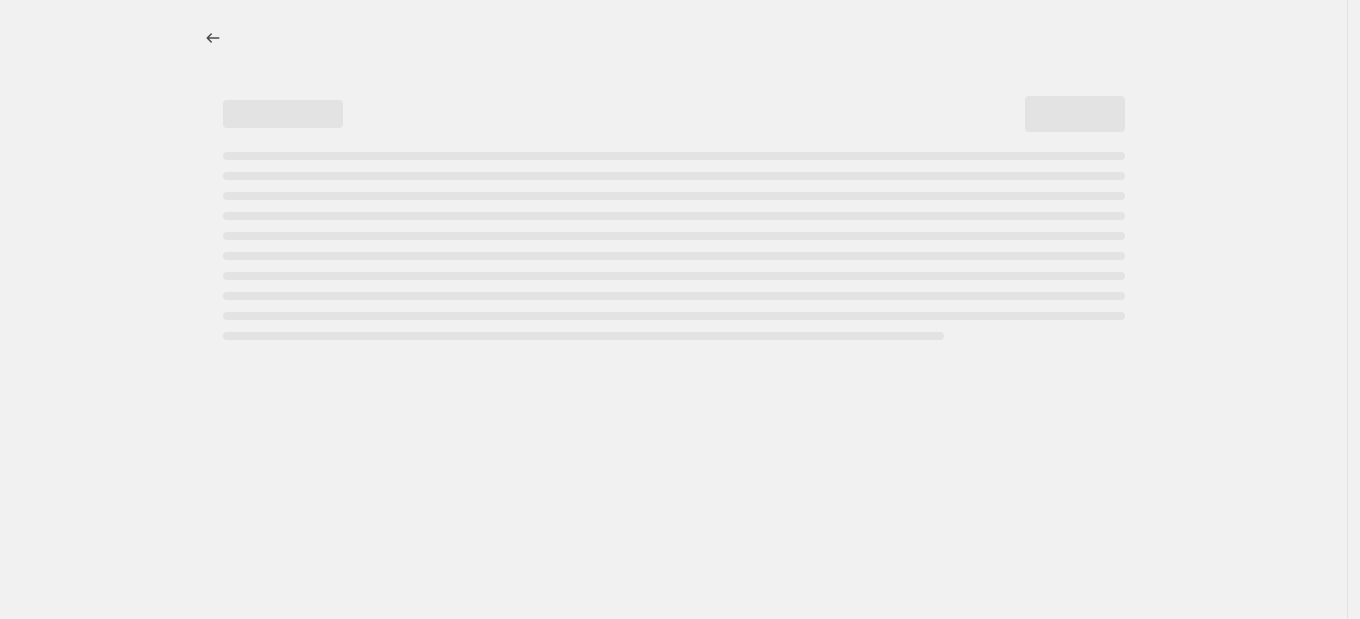 select on "percentage" 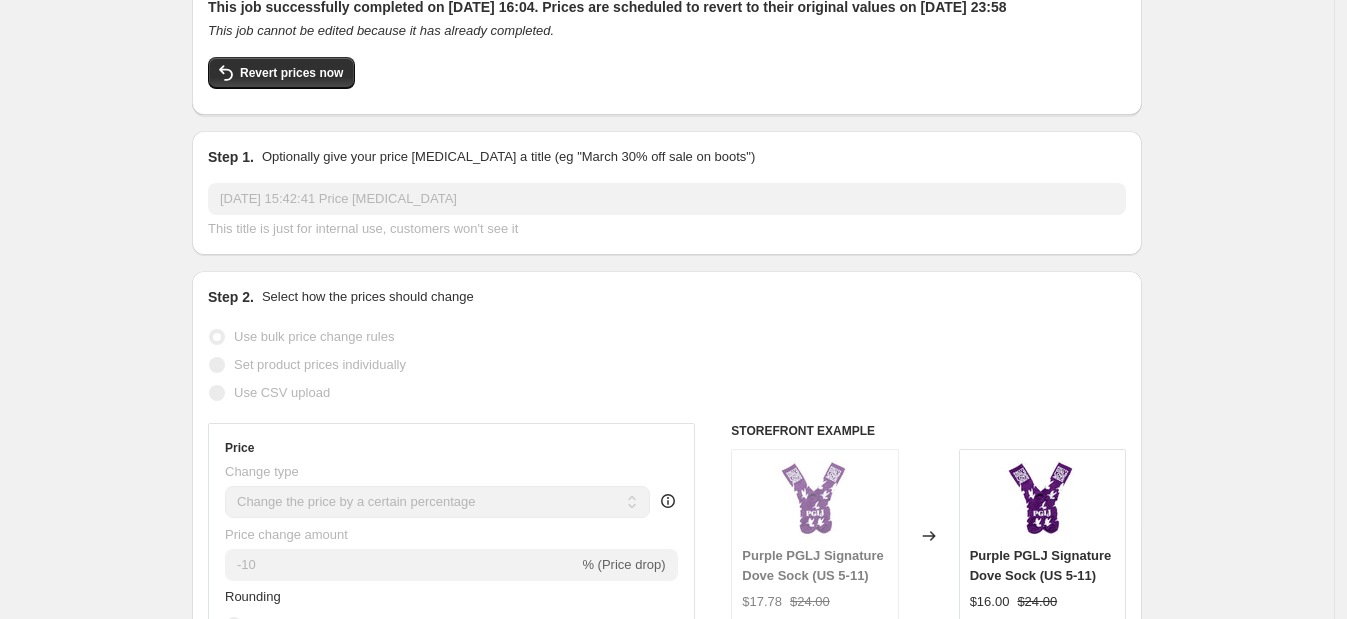 scroll, scrollTop: 0, scrollLeft: 0, axis: both 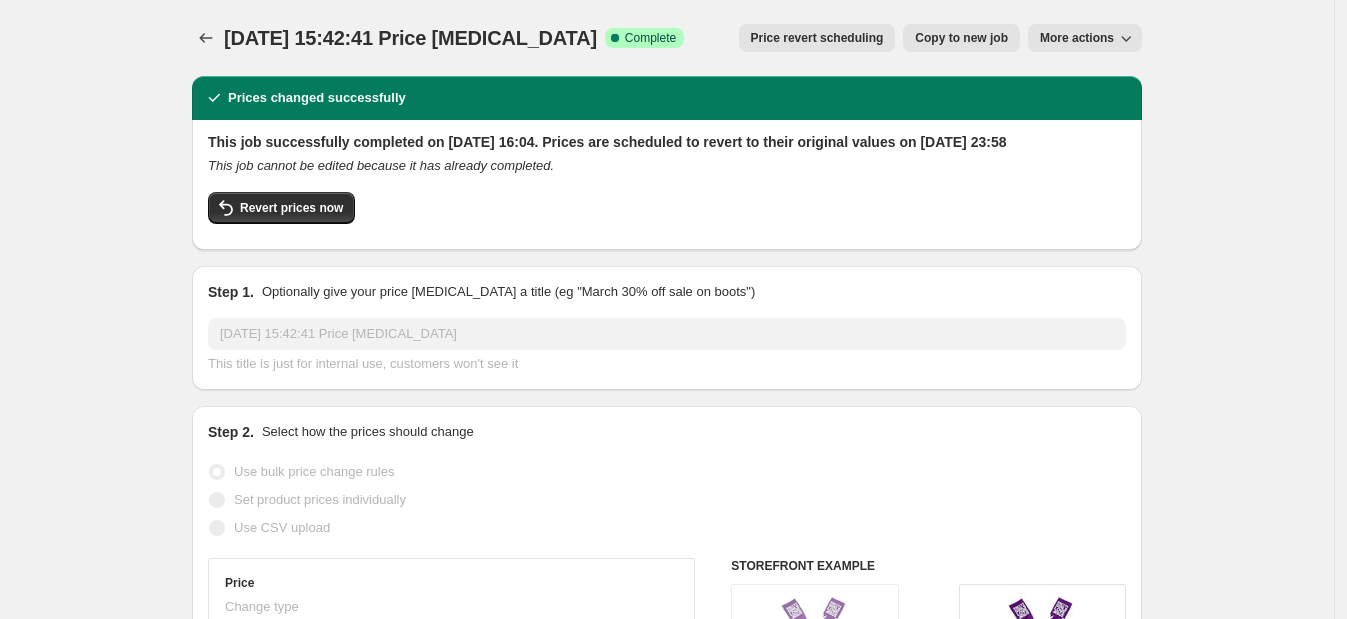 click 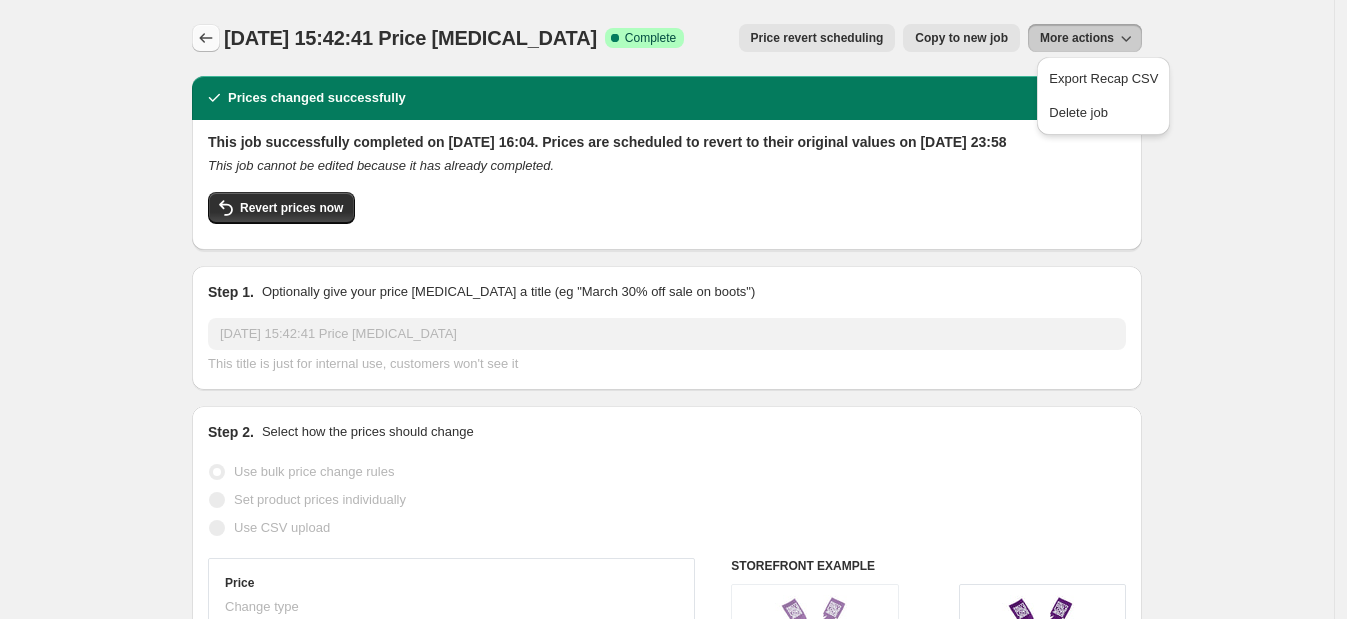 click 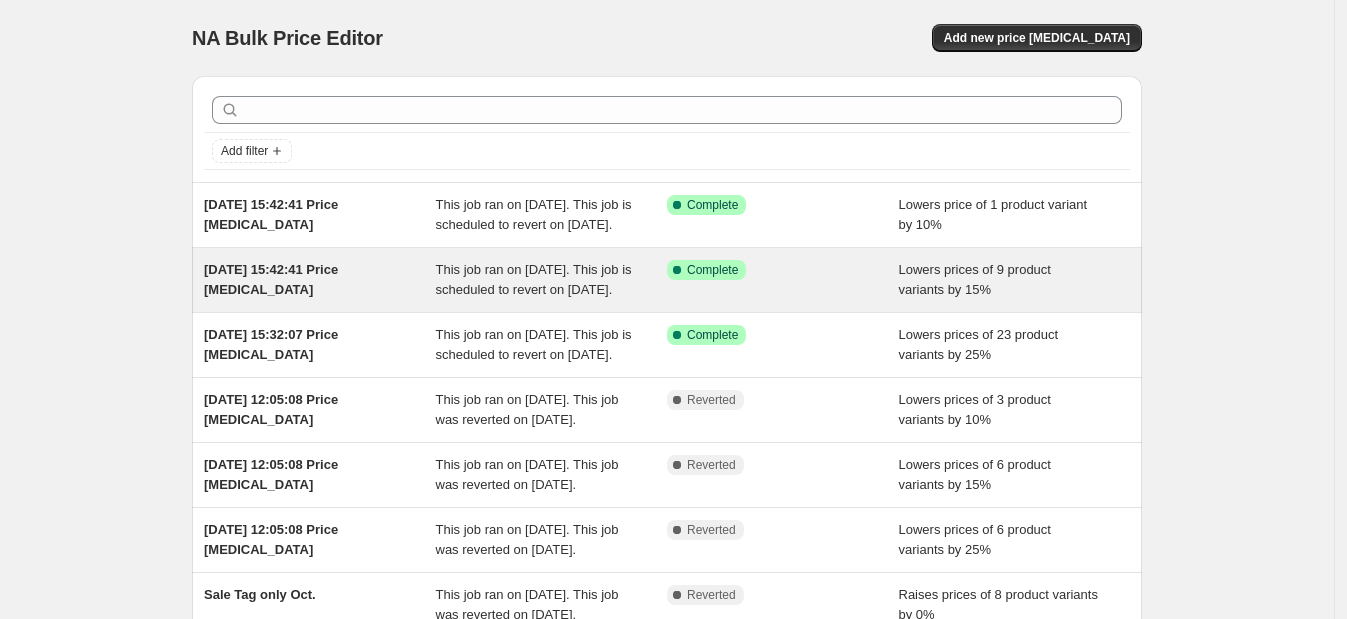 click on "[DATE] 15:42:41 Price [MEDICAL_DATA]" at bounding box center [320, 280] 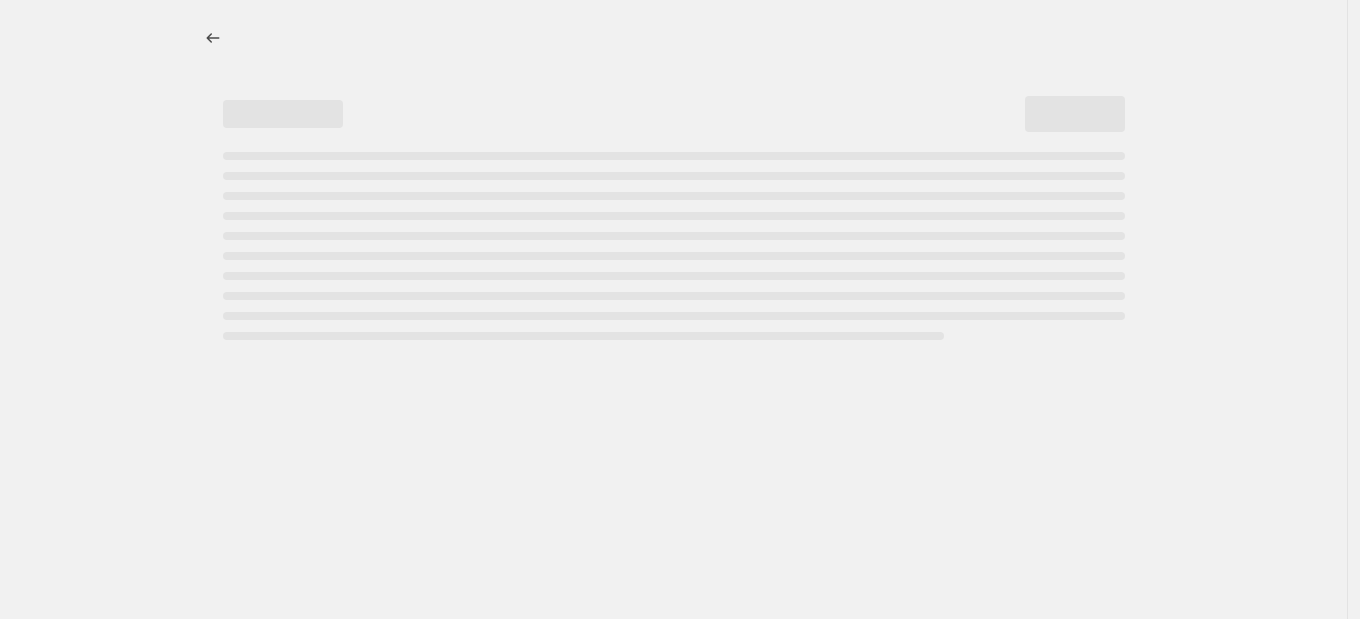 select on "percentage" 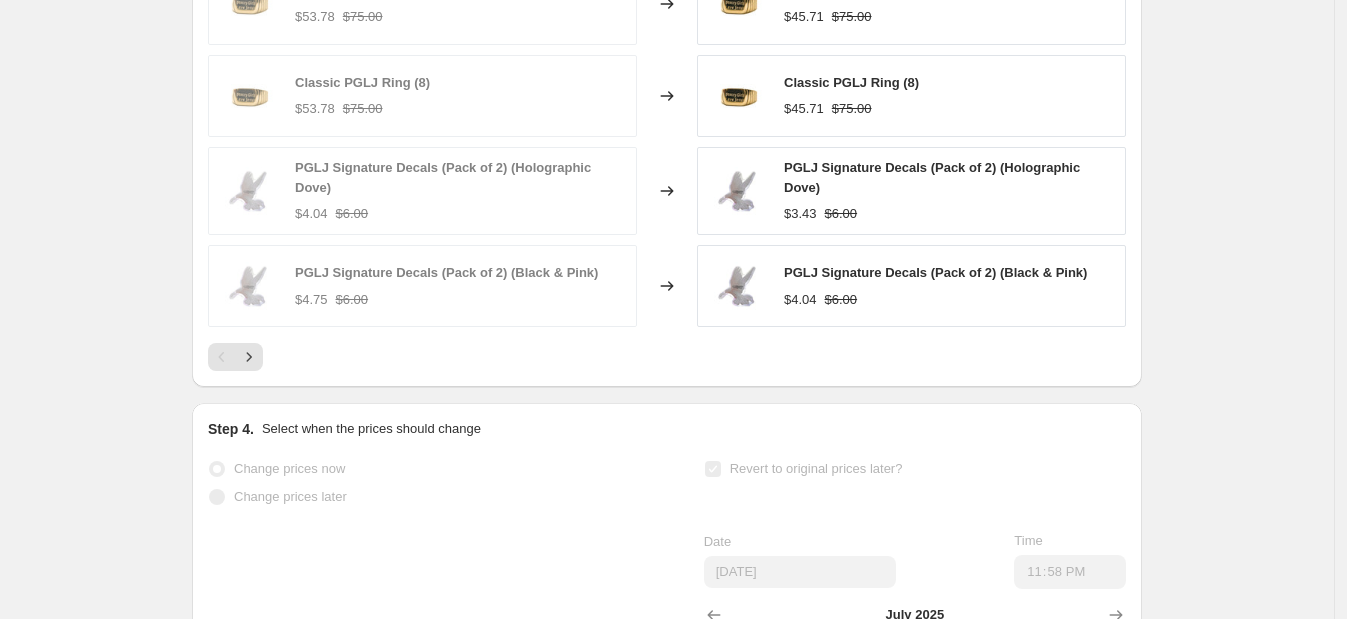 scroll, scrollTop: 1672, scrollLeft: 0, axis: vertical 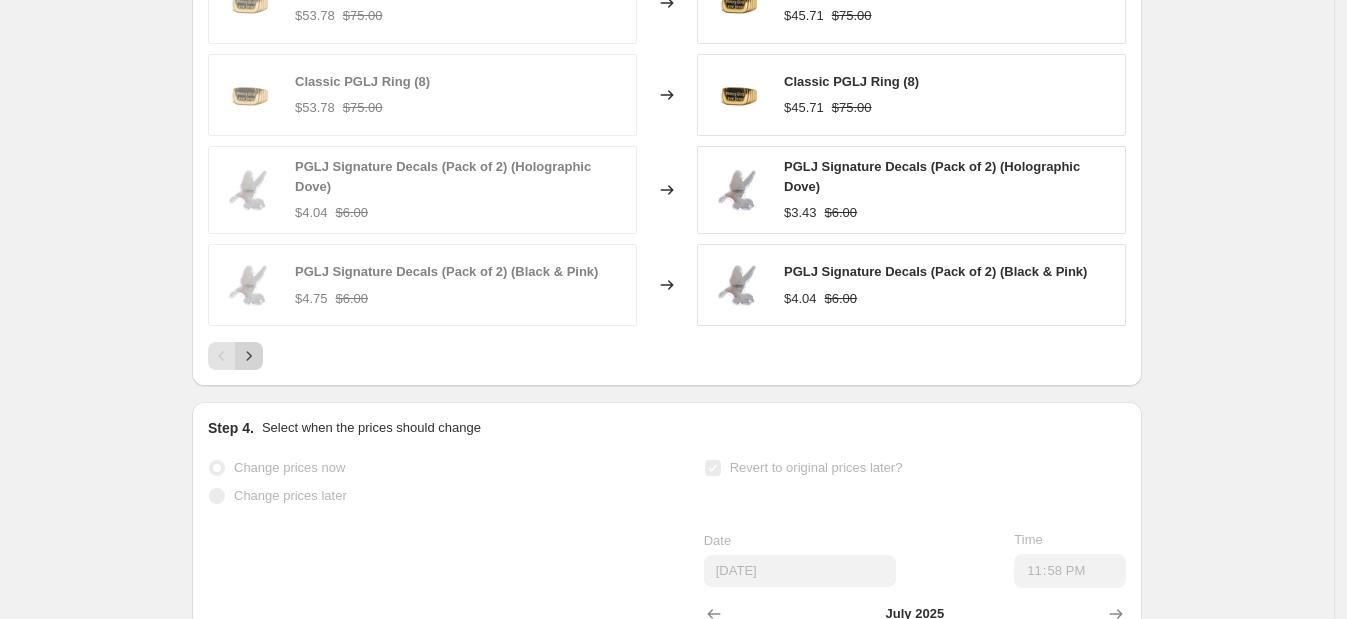 click 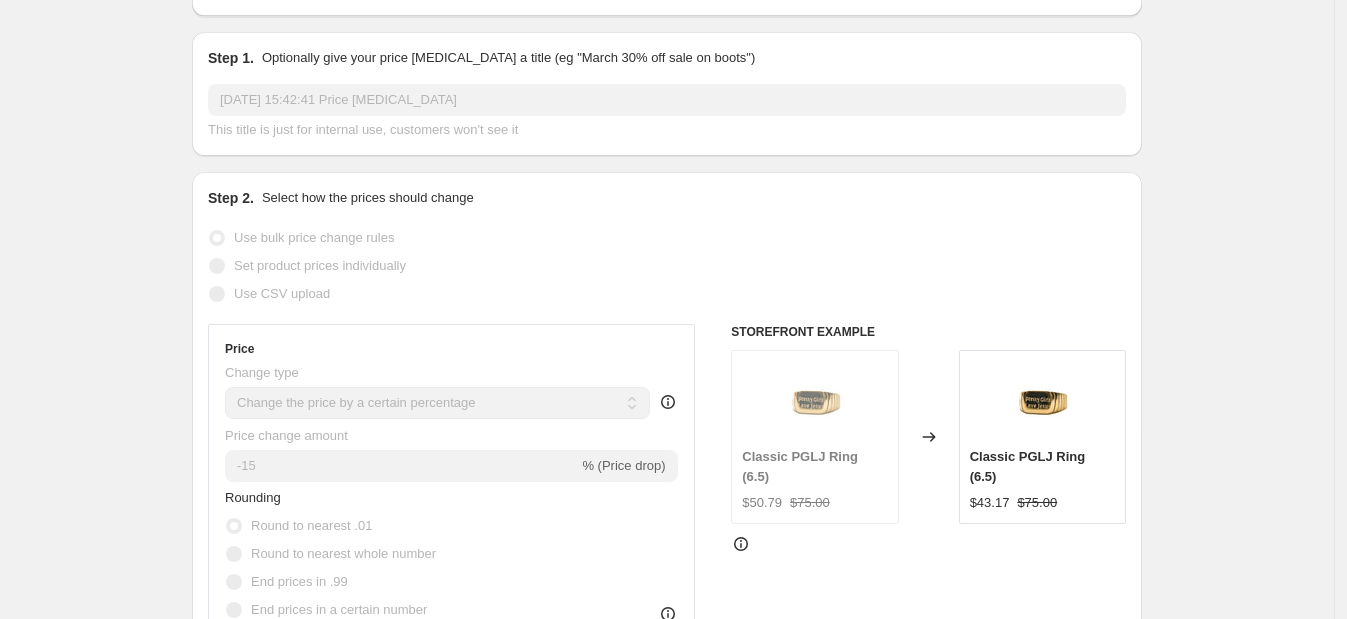 scroll, scrollTop: 0, scrollLeft: 0, axis: both 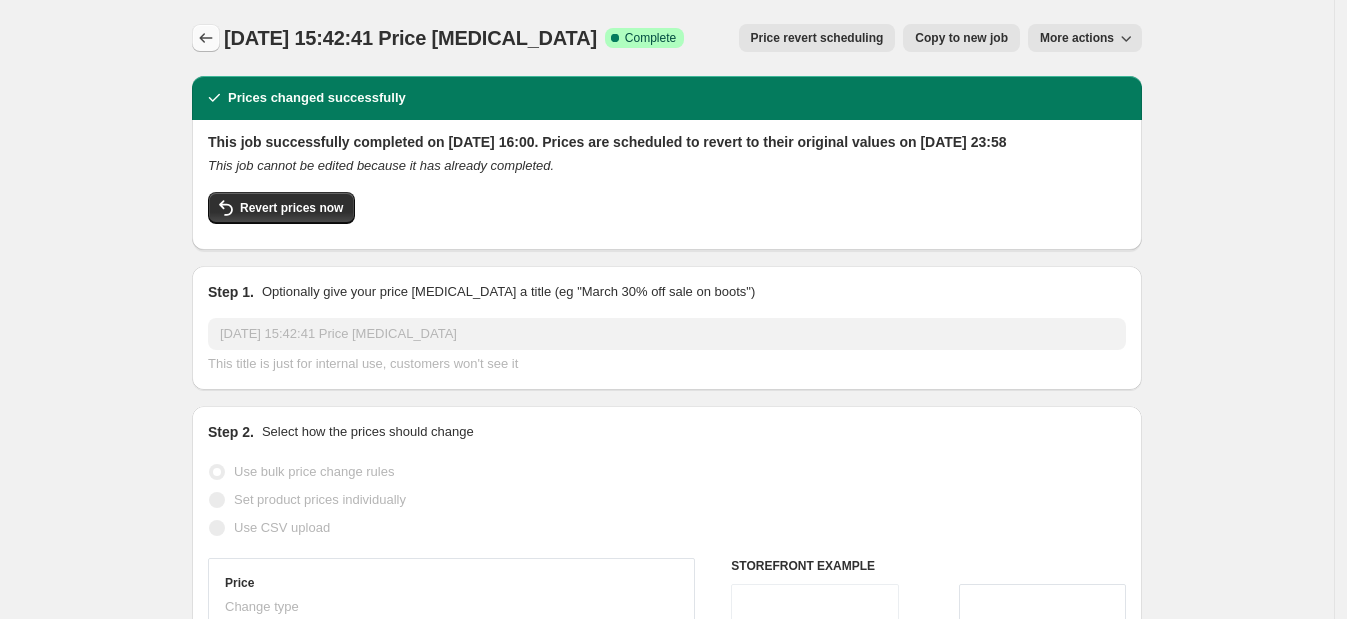 click at bounding box center [206, 38] 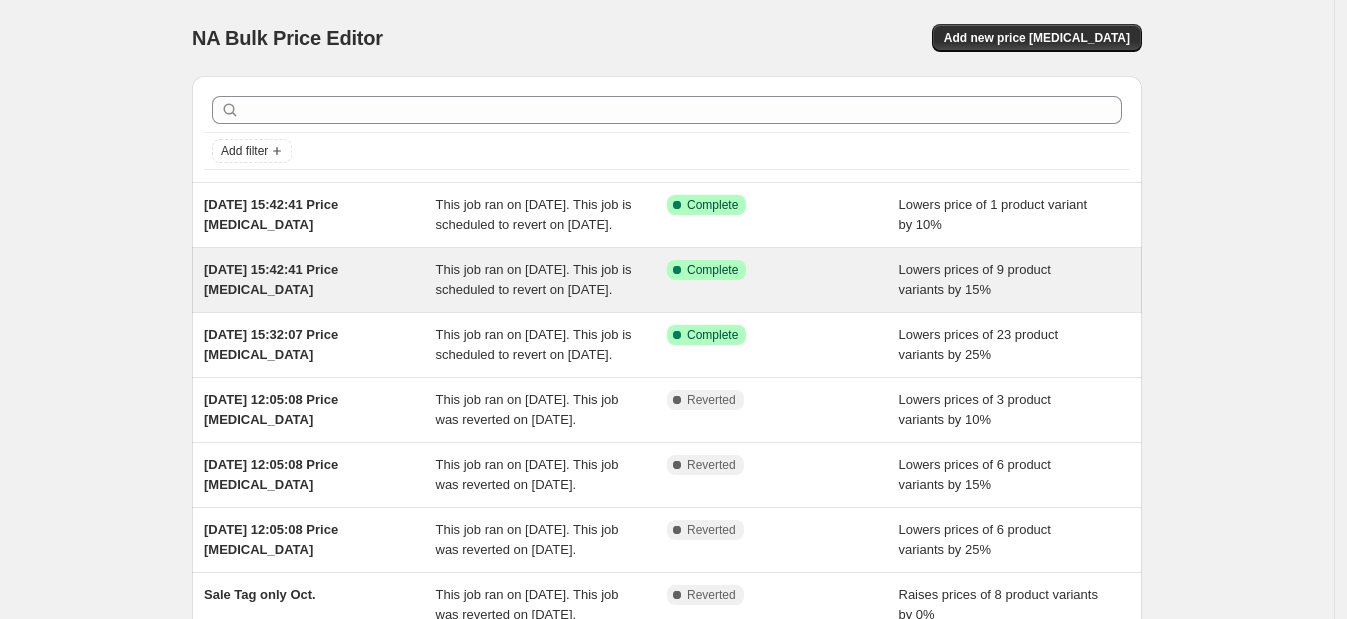 click on "[DATE] 15:42:41 Price [MEDICAL_DATA]" at bounding box center [320, 280] 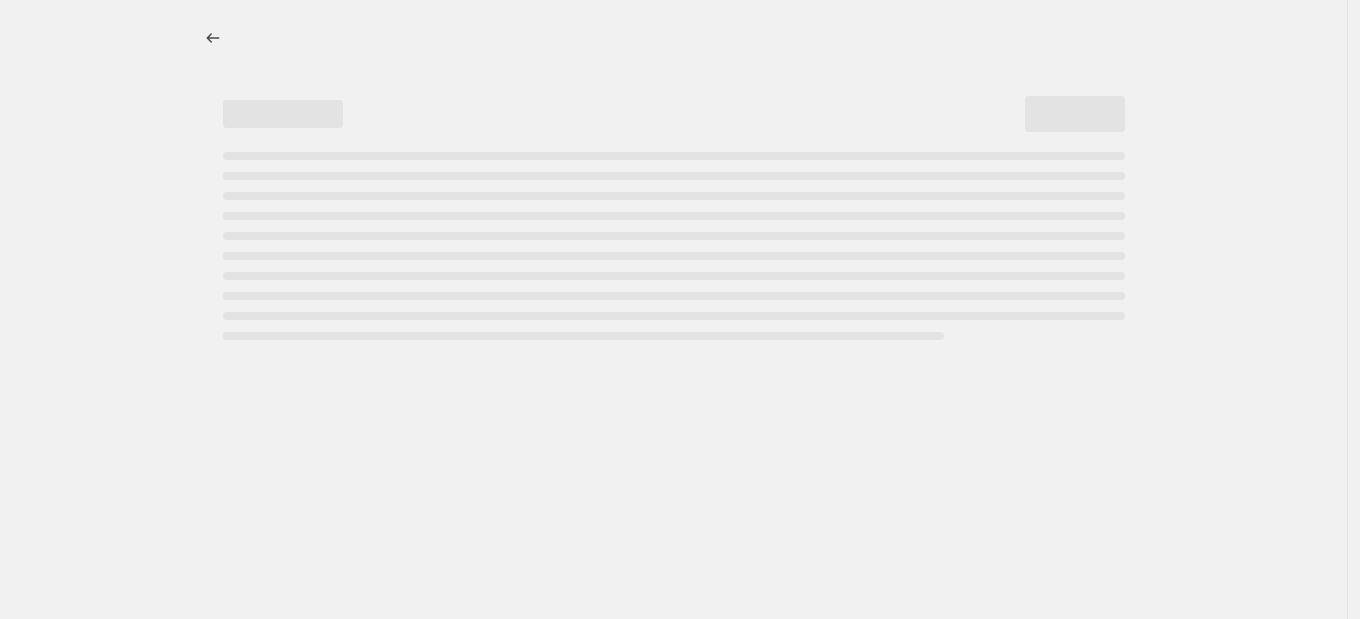 select on "percentage" 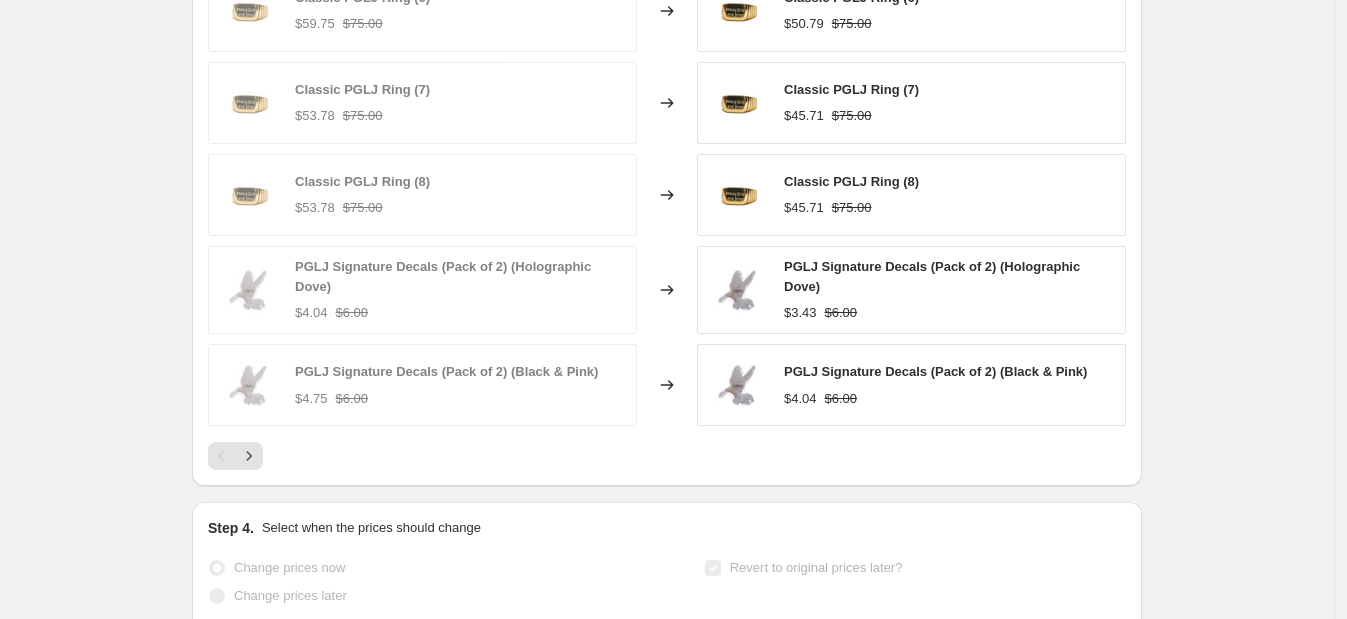 scroll, scrollTop: 1452, scrollLeft: 0, axis: vertical 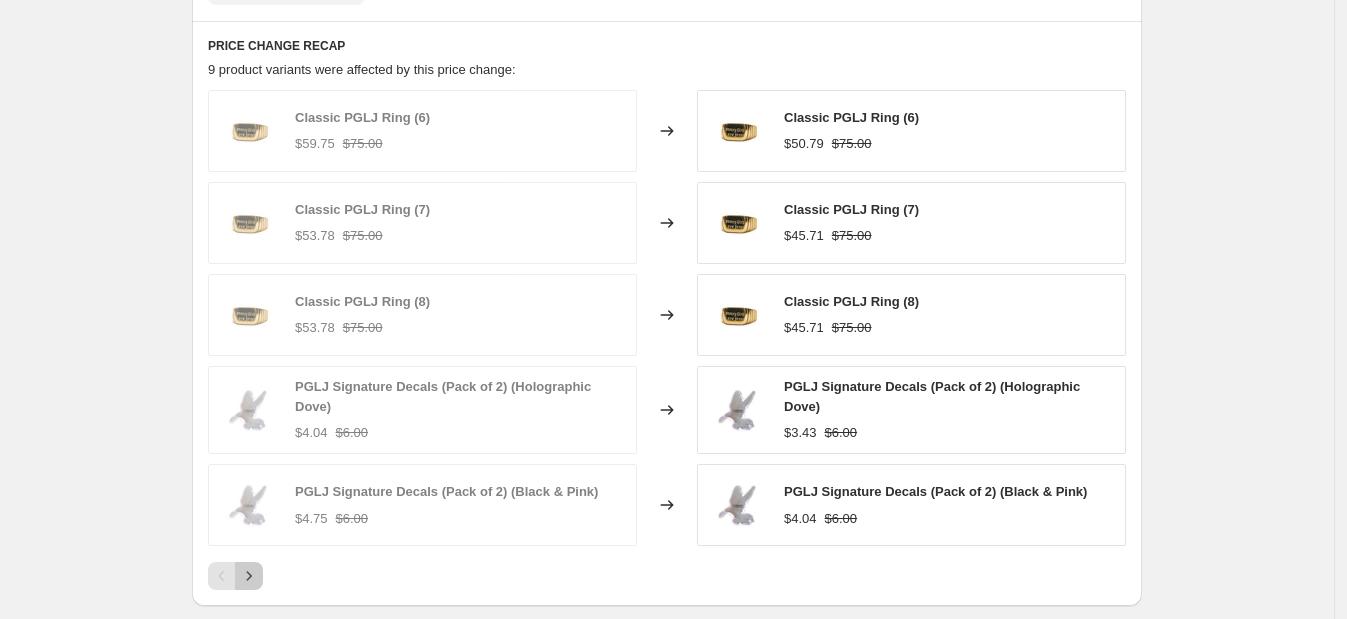 click 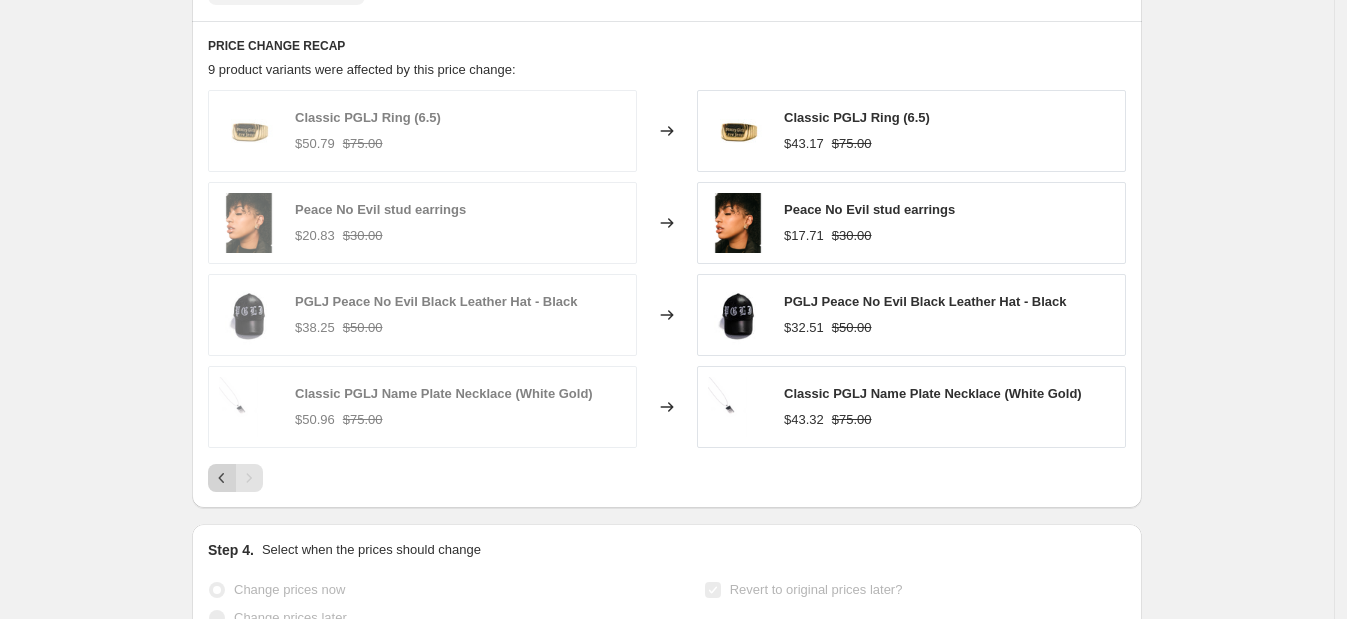 click at bounding box center (222, 478) 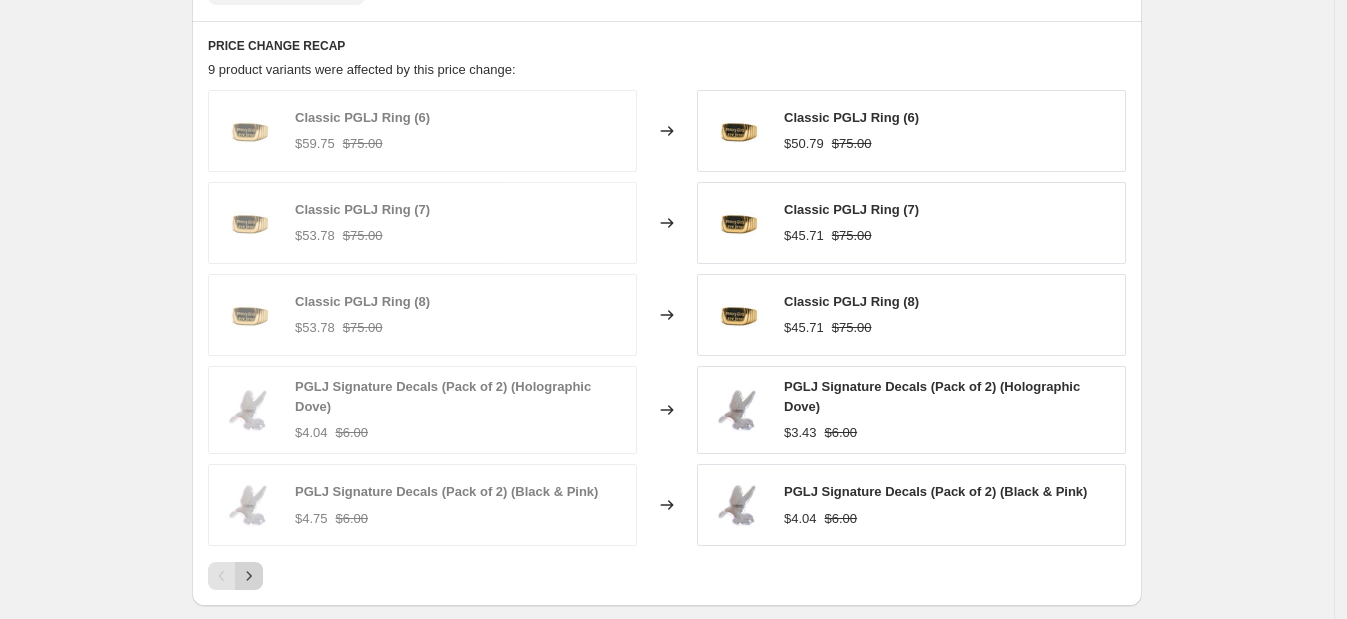 drag, startPoint x: 260, startPoint y: 547, endPoint x: 260, endPoint y: 560, distance: 13 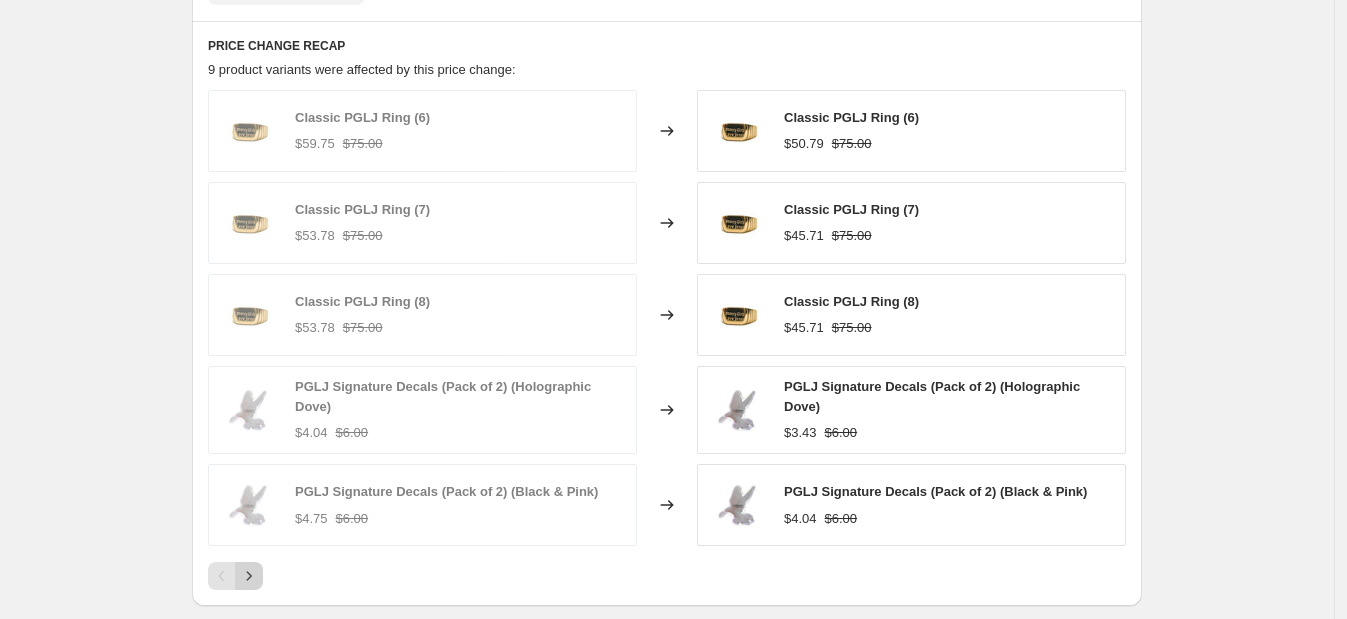 click 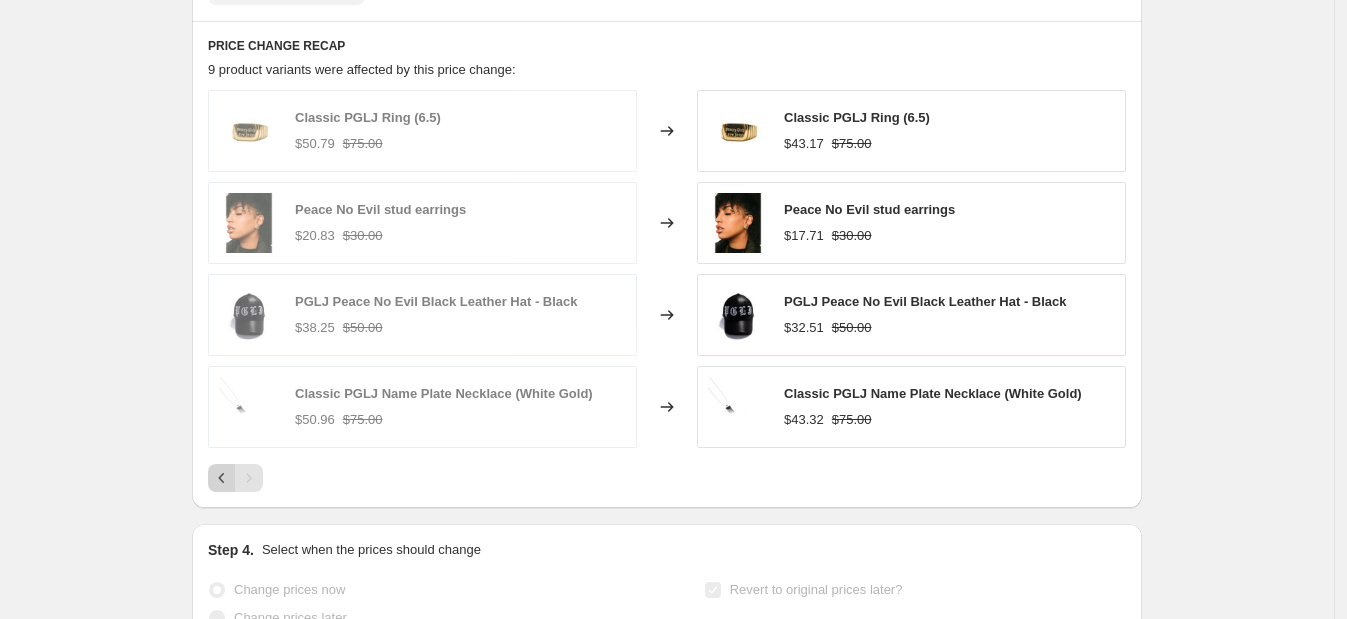click 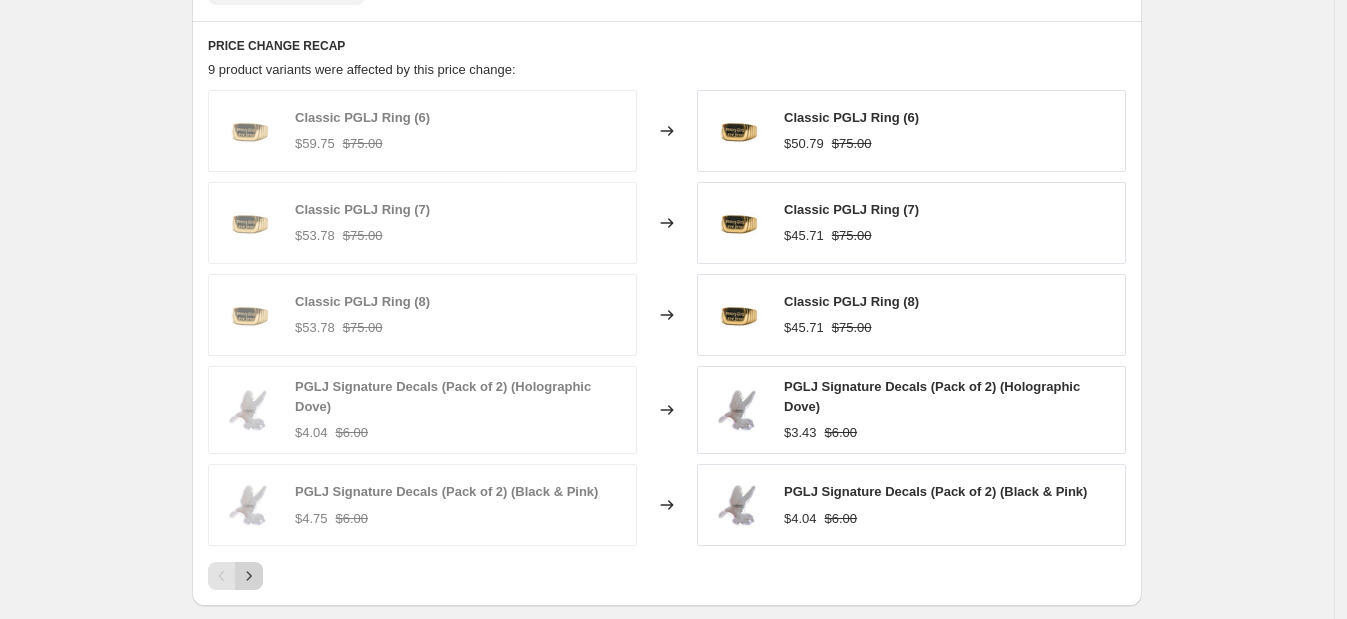 click 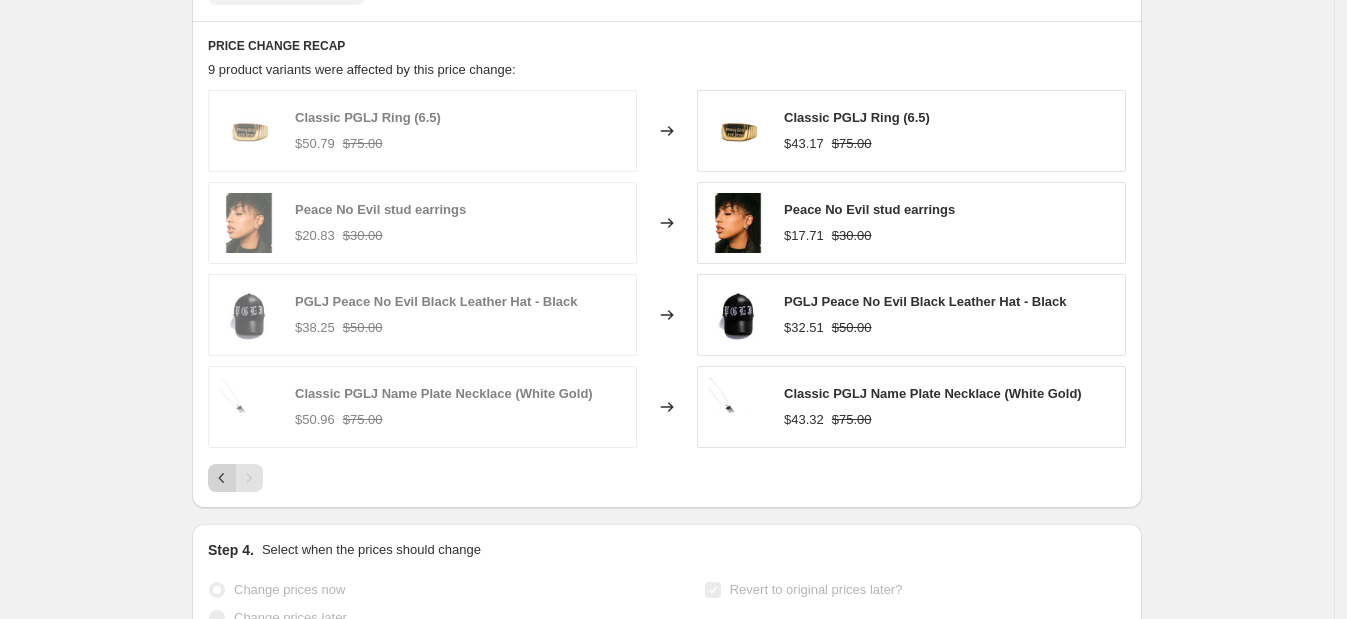 click at bounding box center [222, 478] 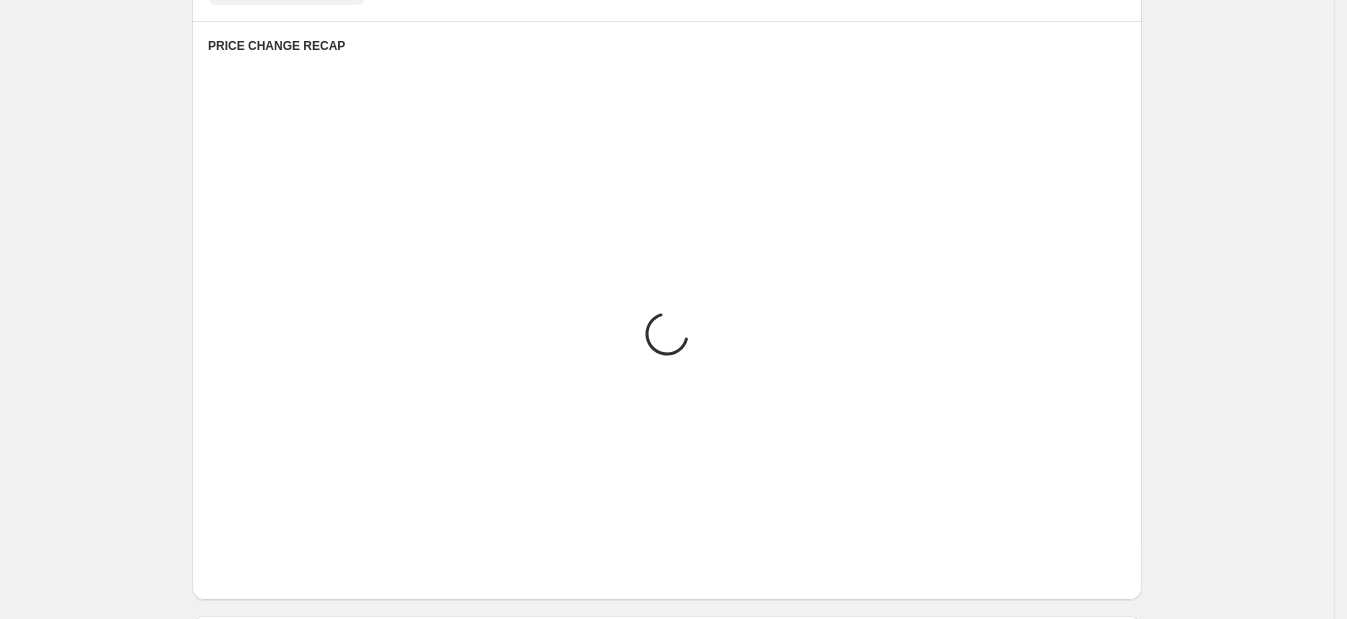 scroll, scrollTop: 0, scrollLeft: 0, axis: both 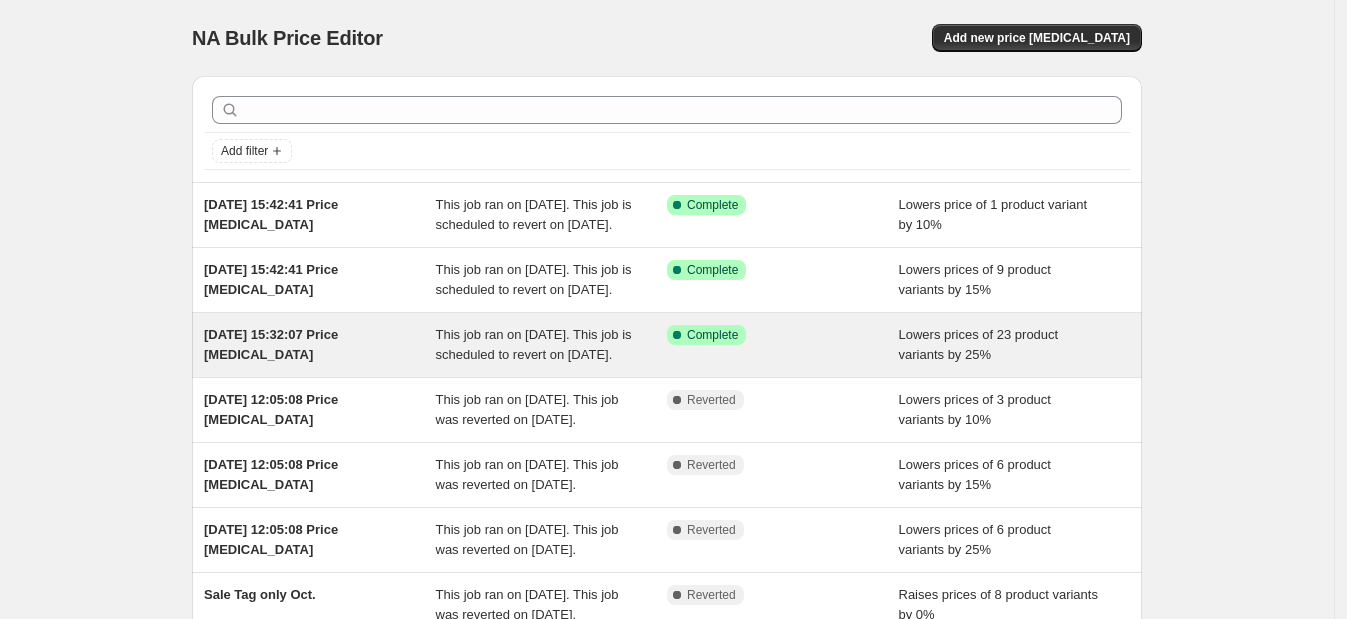 click on "[DATE] 15:32:07 Price [MEDICAL_DATA]" at bounding box center [320, 345] 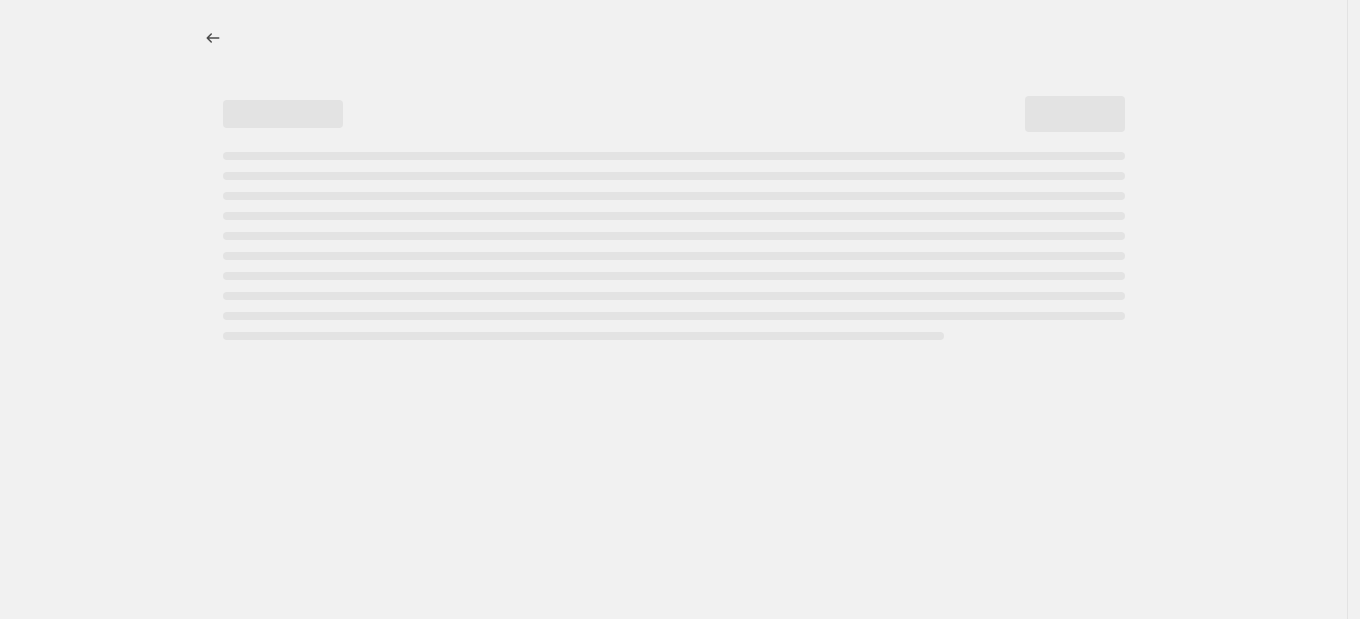 select on "percentage" 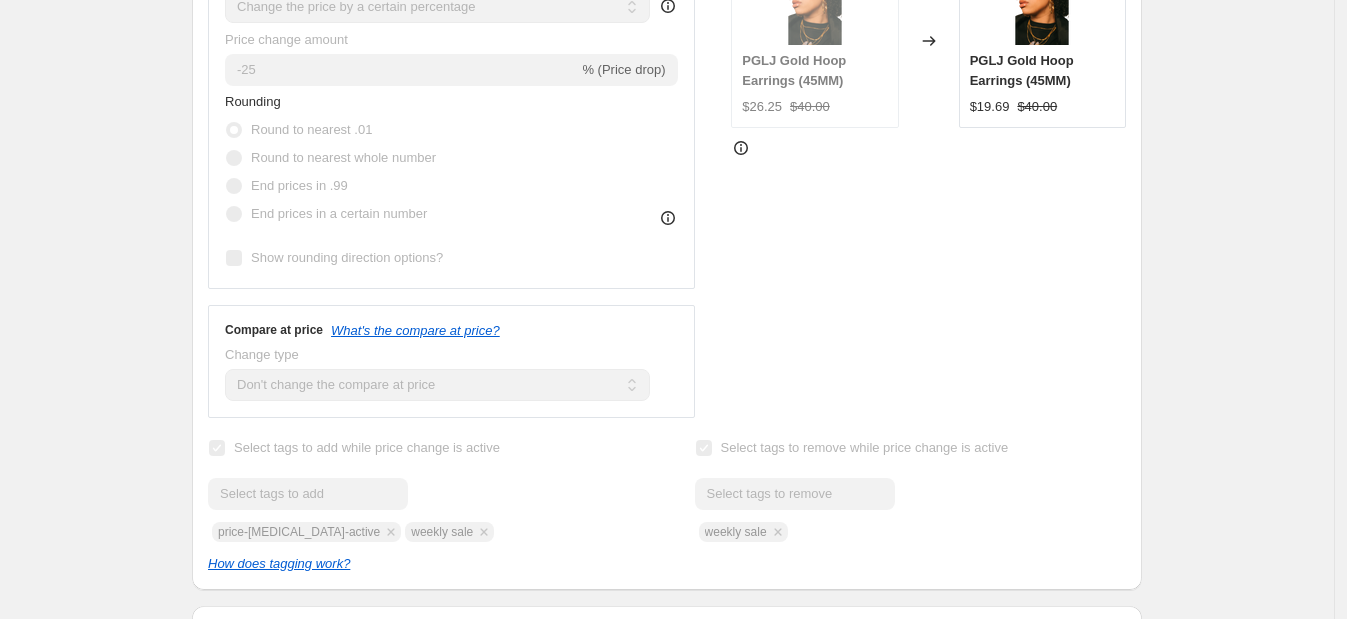 scroll, scrollTop: 0, scrollLeft: 0, axis: both 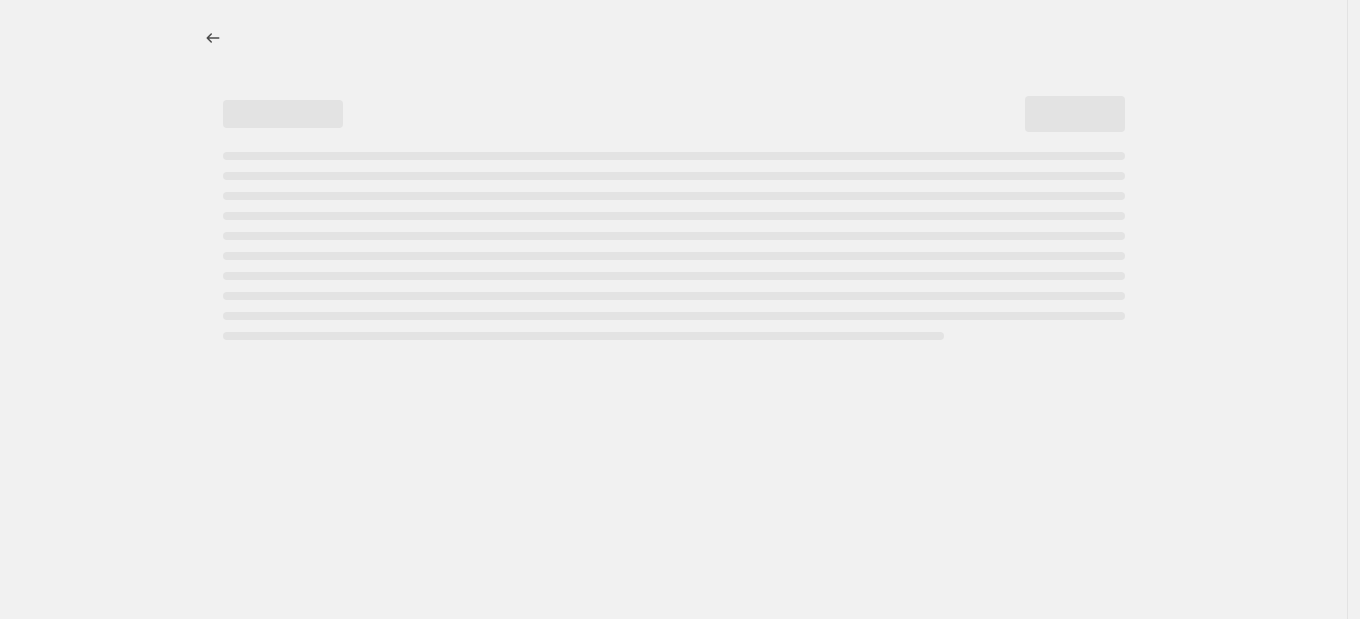 select on "percentage" 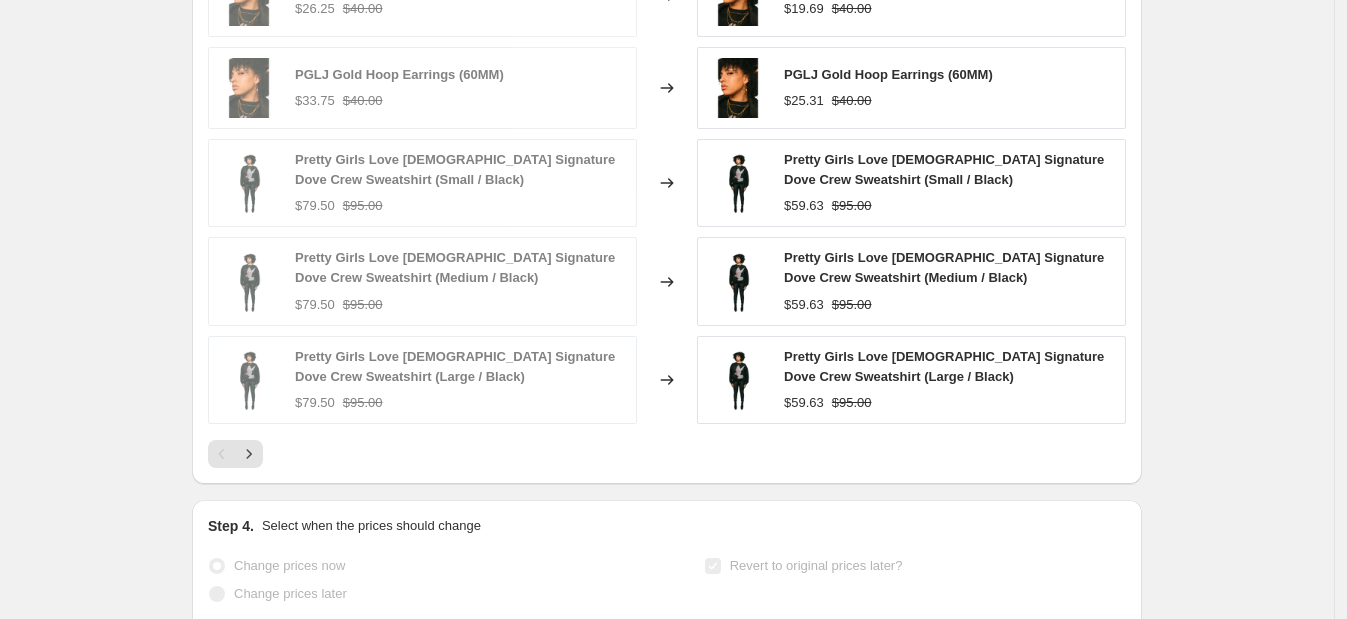 scroll, scrollTop: 1592, scrollLeft: 0, axis: vertical 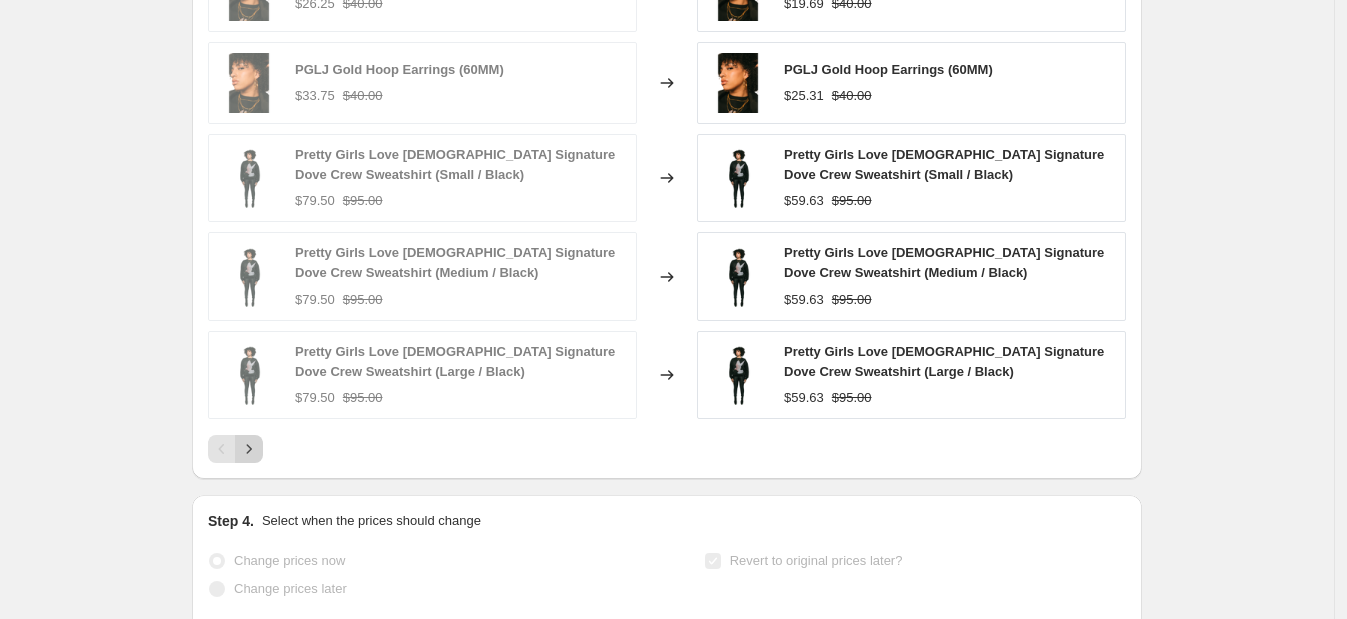 click at bounding box center [249, 449] 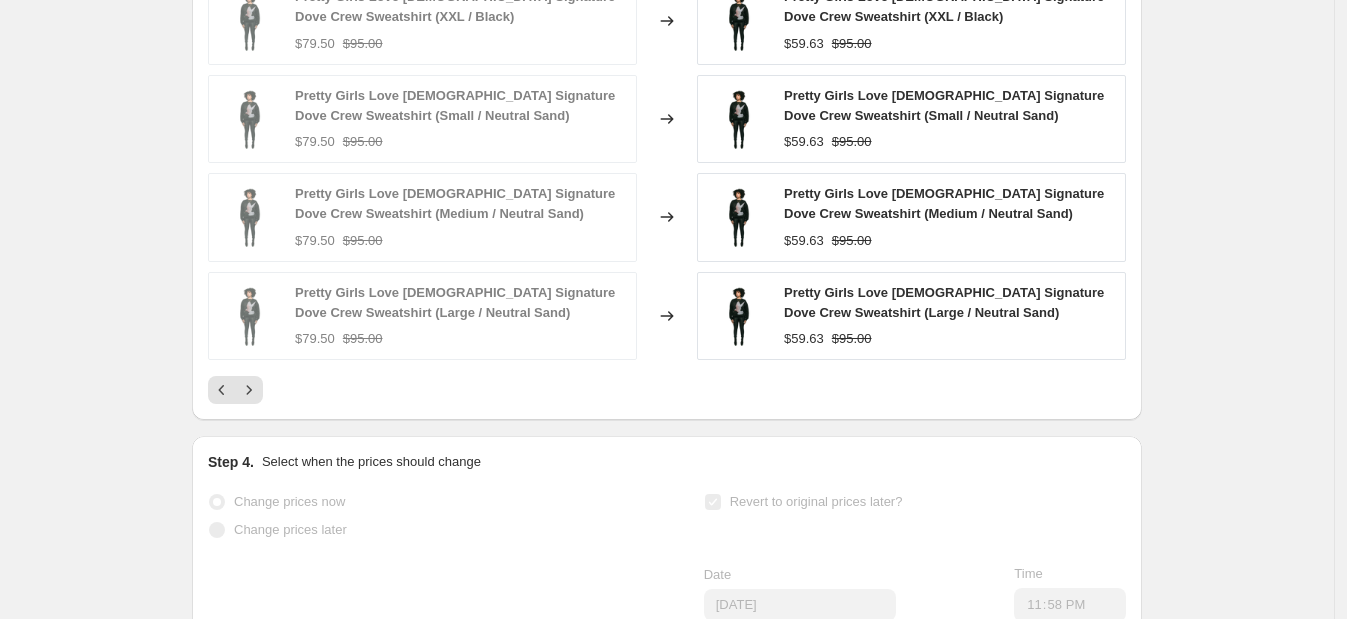 scroll, scrollTop: 1666, scrollLeft: 0, axis: vertical 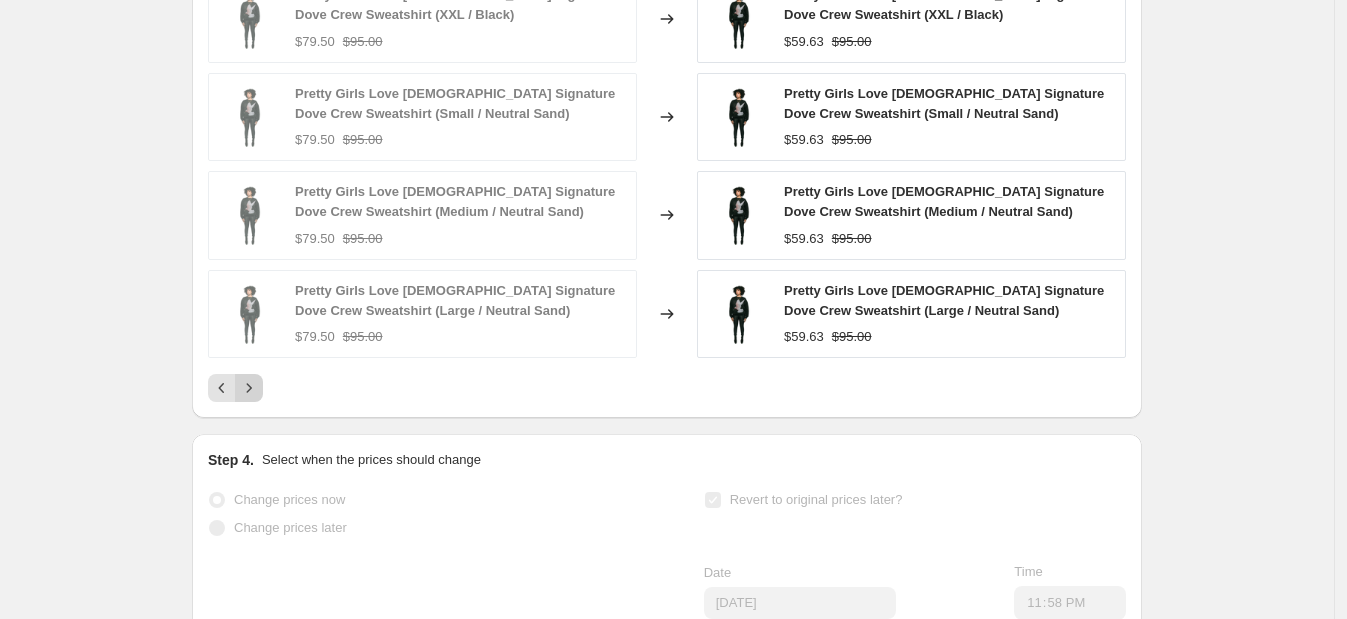 click 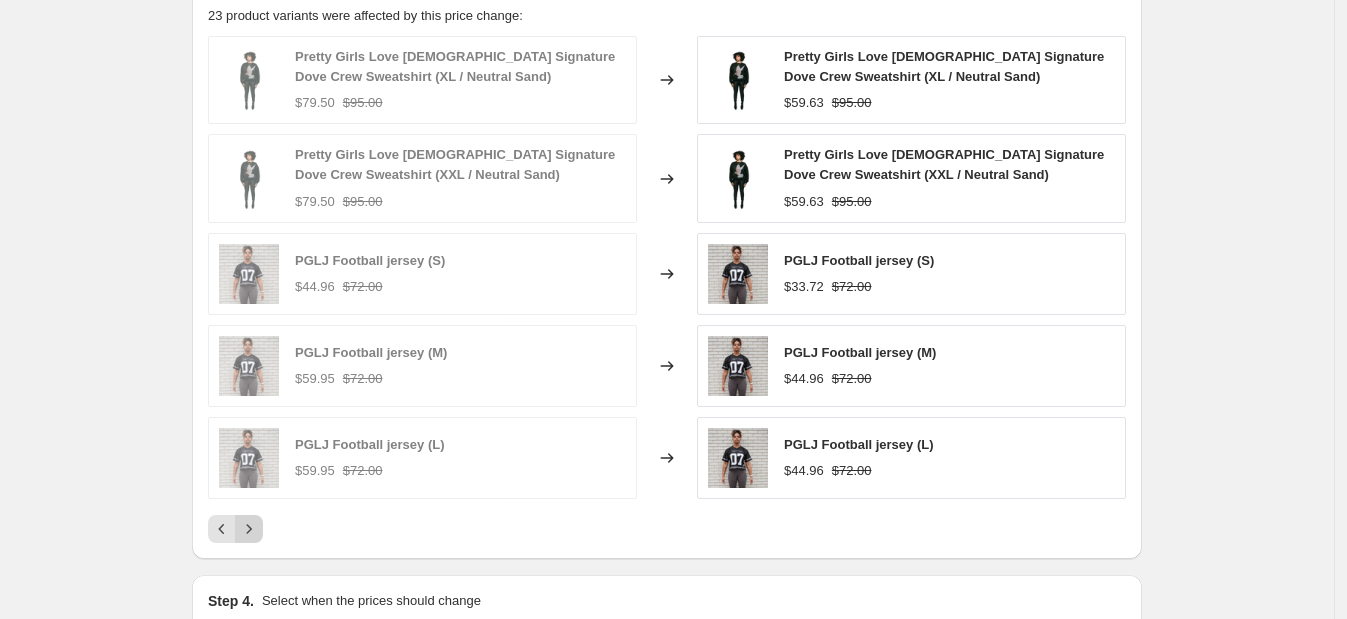 scroll, scrollTop: 1507, scrollLeft: 0, axis: vertical 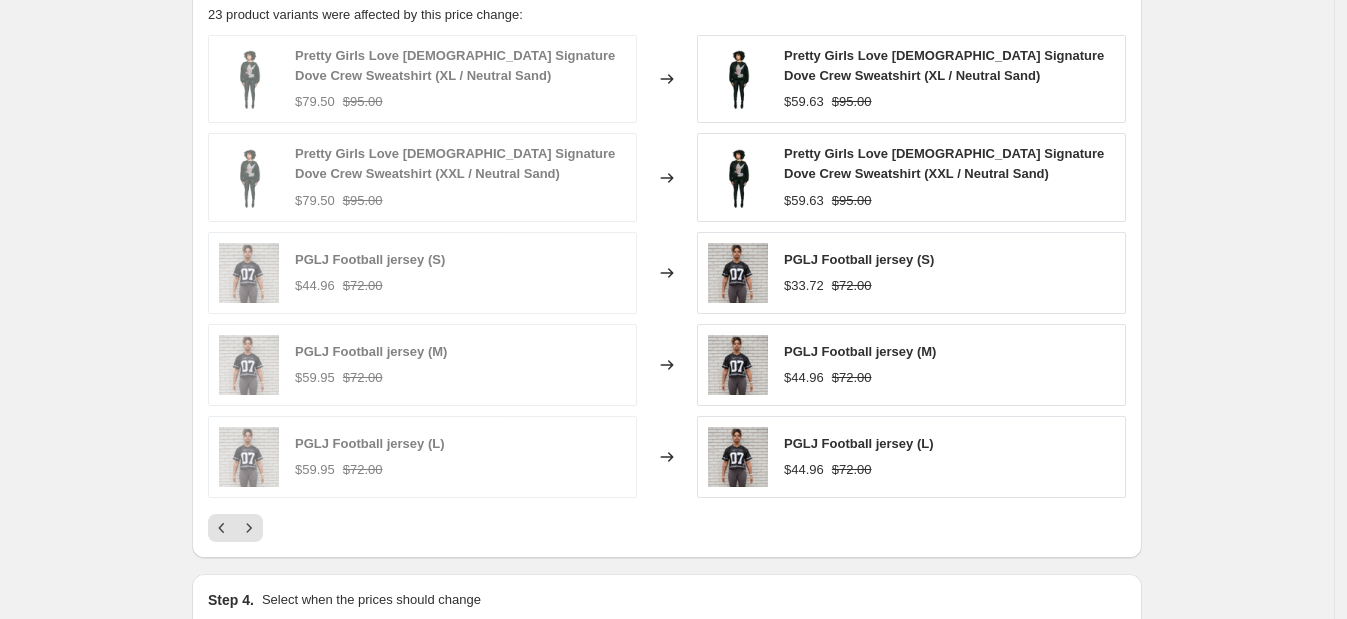 click on "PRICE CHANGE RECAP 23 product variants were affected by this price change: Pretty Girls Love Jesus Signature Dove Crew Sweatshirt (XL / Neutral Sand) $79.50 $95.00 Changed to Pretty Girls Love Jesus Signature Dove Crew Sweatshirt (XL / Neutral Sand) $59.63 $95.00 Pretty Girls Love Jesus Signature Dove Crew Sweatshirt (XXL / Neutral Sand) $79.50 $95.00 Changed to Pretty Girls Love Jesus Signature Dove Crew Sweatshirt (XXL / Neutral Sand) $59.63 $95.00 PGLJ Football jersey (S) $44.96 $72.00 Changed to PGLJ Football jersey (S) $33.72 $72.00 PGLJ Football jersey (M) $59.95 $72.00 Changed to PGLJ Football jersey (M) $44.96 $72.00 PGLJ Football jersey (L) $59.95 $72.00 Changed to PGLJ Football jersey (L) $44.96 $72.00" at bounding box center (667, 262) 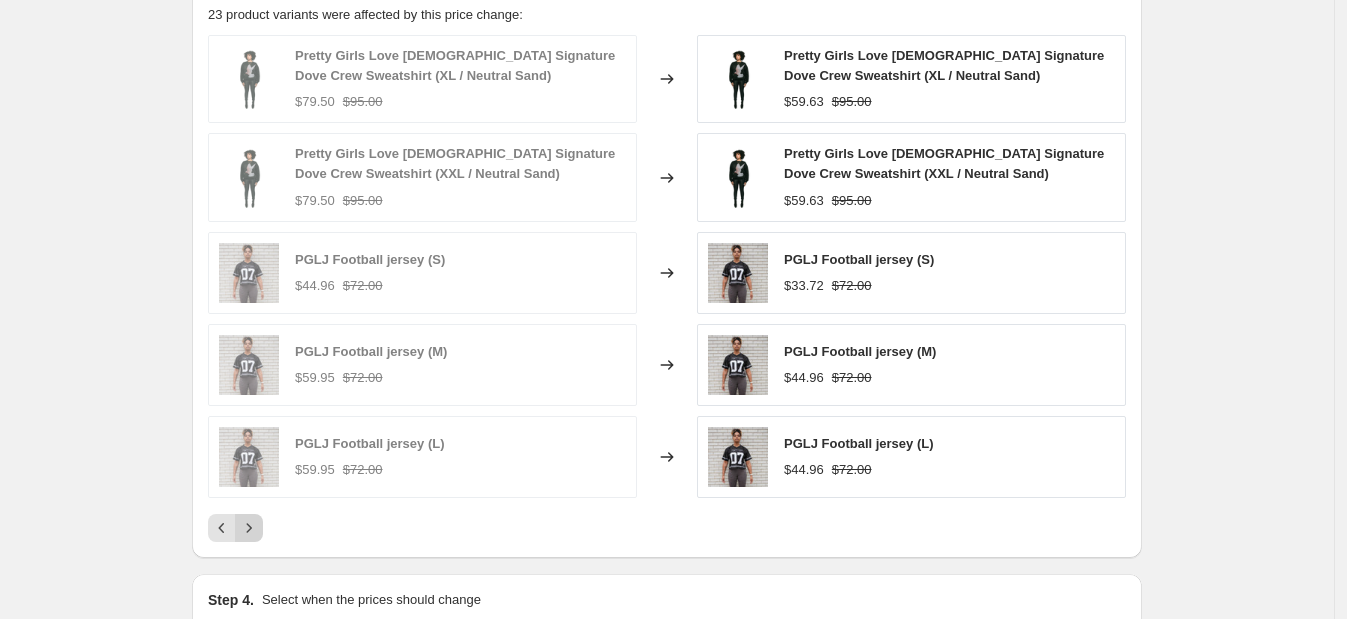 click at bounding box center [249, 528] 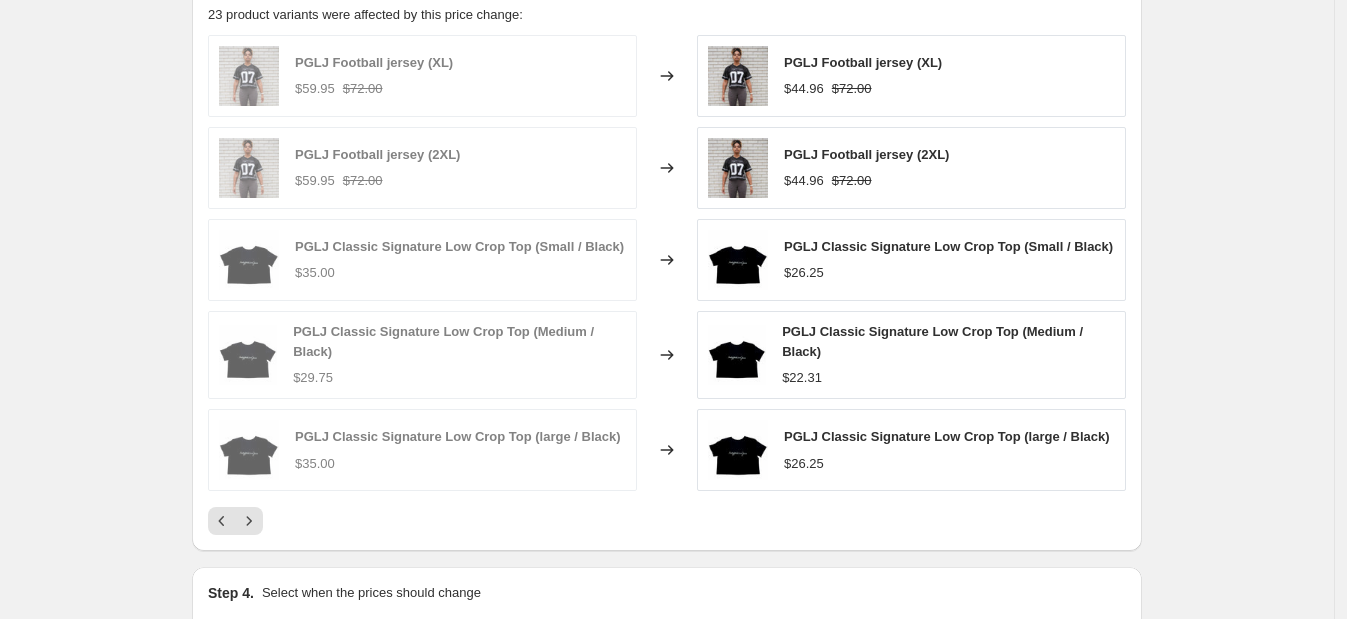click on "PRICE CHANGE RECAP 23 product variants were affected by this price change: PGLJ Football jersey (XL) $59.95 $72.00 Changed to PGLJ Football jersey (XL) $44.96 $72.00 PGLJ Football jersey (2XL) $59.95 $72.00 Changed to PGLJ Football jersey (2XL) $44.96 $72.00 PGLJ Classic Signature Low Crop Top (Small / Black) $35.00 Changed to PGLJ Classic Signature Low Crop Top (Small / Black) $26.25 PGLJ Classic Signature Low Crop Top (Medium / Black) $29.75 Changed to PGLJ Classic Signature Low Crop Top (Medium / Black) $22.31 PGLJ Classic Signature Low Crop Top (large / Black) $35.00 Changed to PGLJ Classic Signature Low Crop Top (large / Black) $26.25" at bounding box center (667, 259) 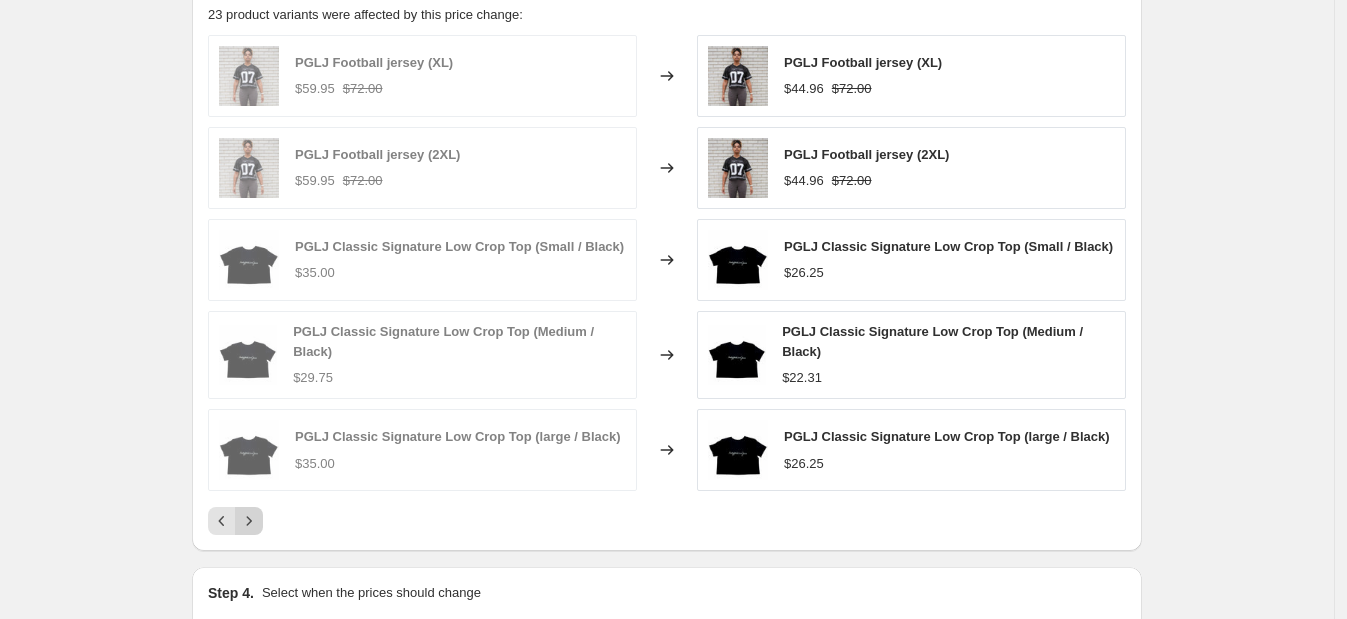 click 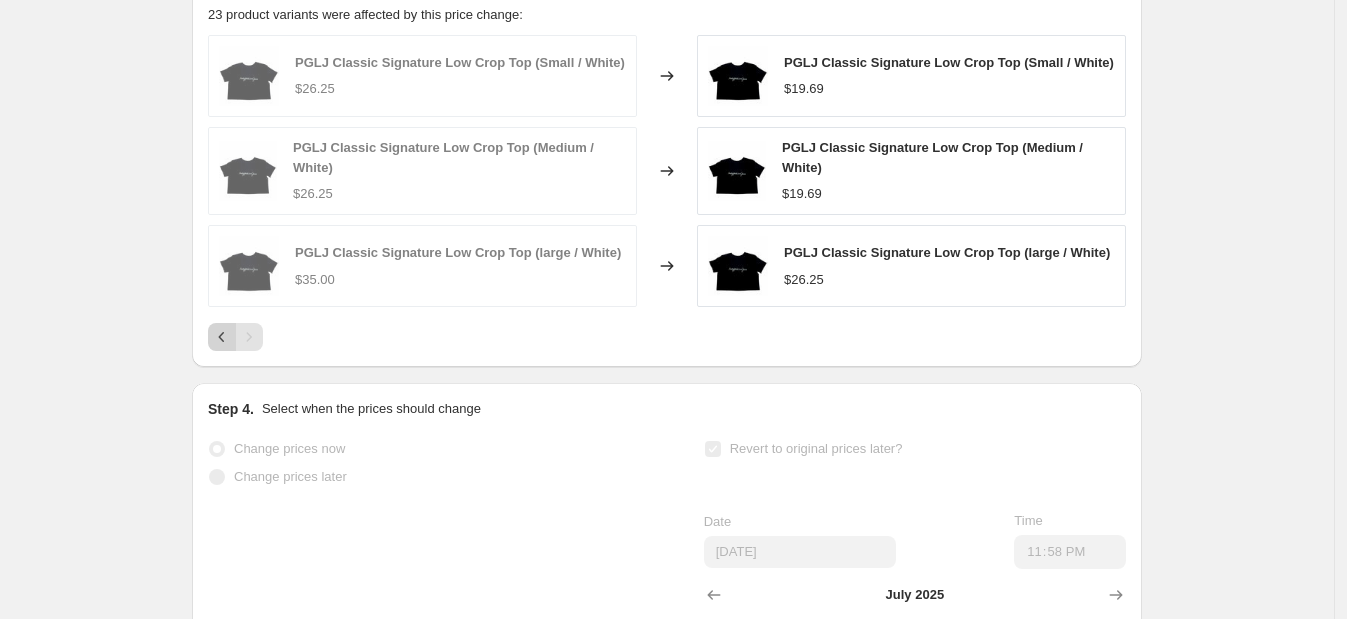 click at bounding box center (222, 337) 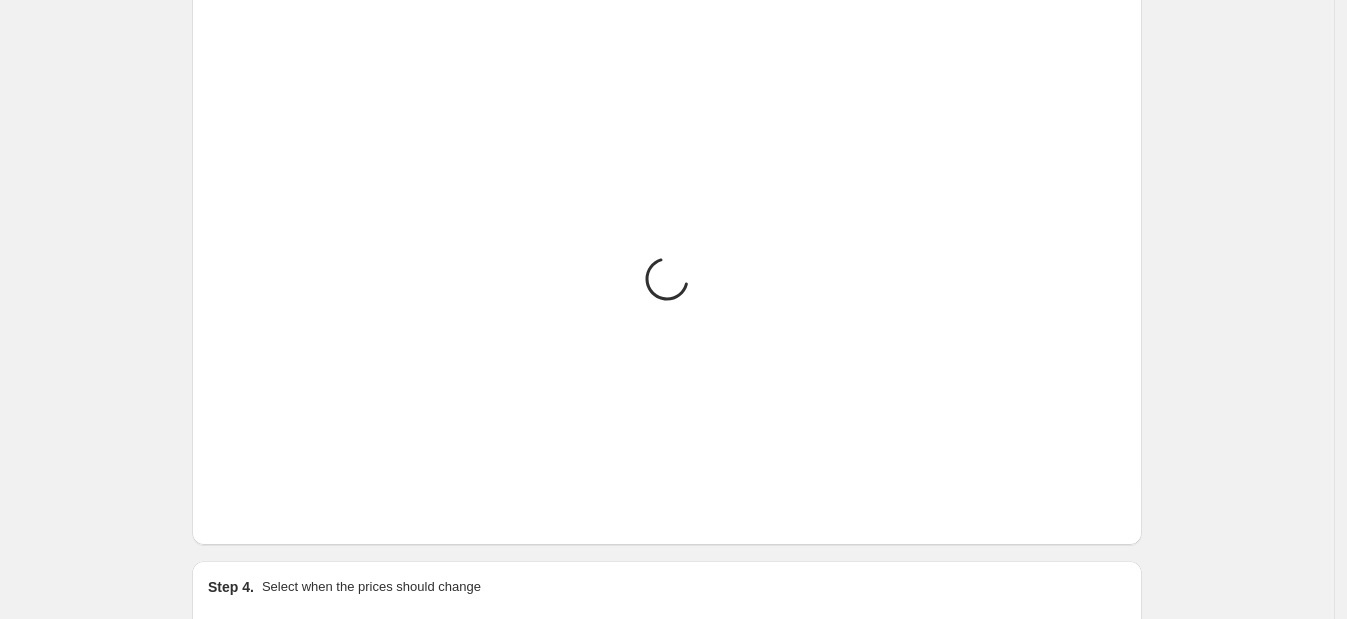 click at bounding box center (249, 352) 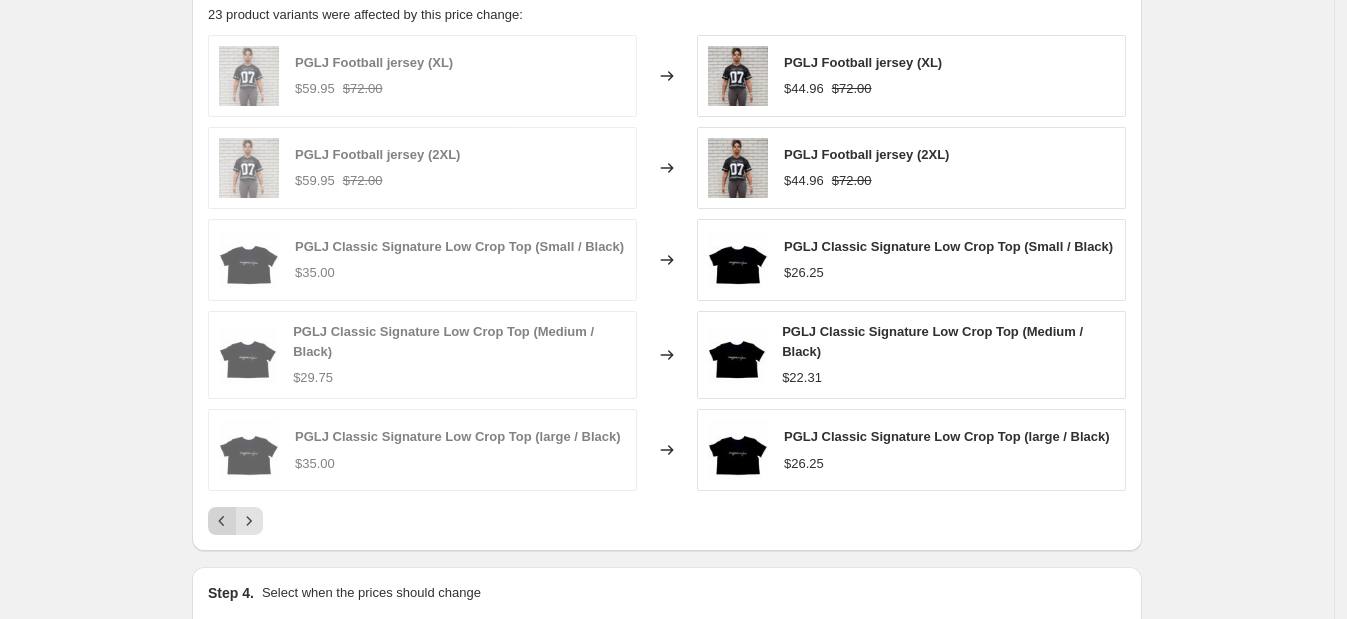 click 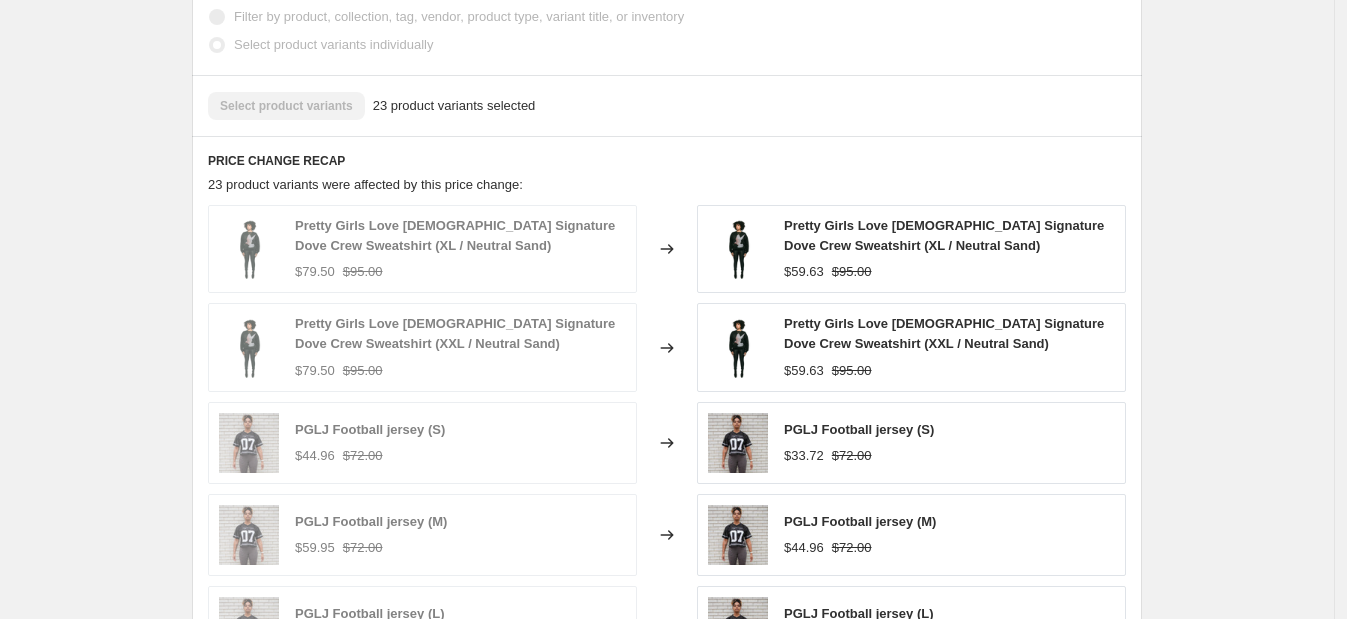 scroll, scrollTop: 1336, scrollLeft: 0, axis: vertical 